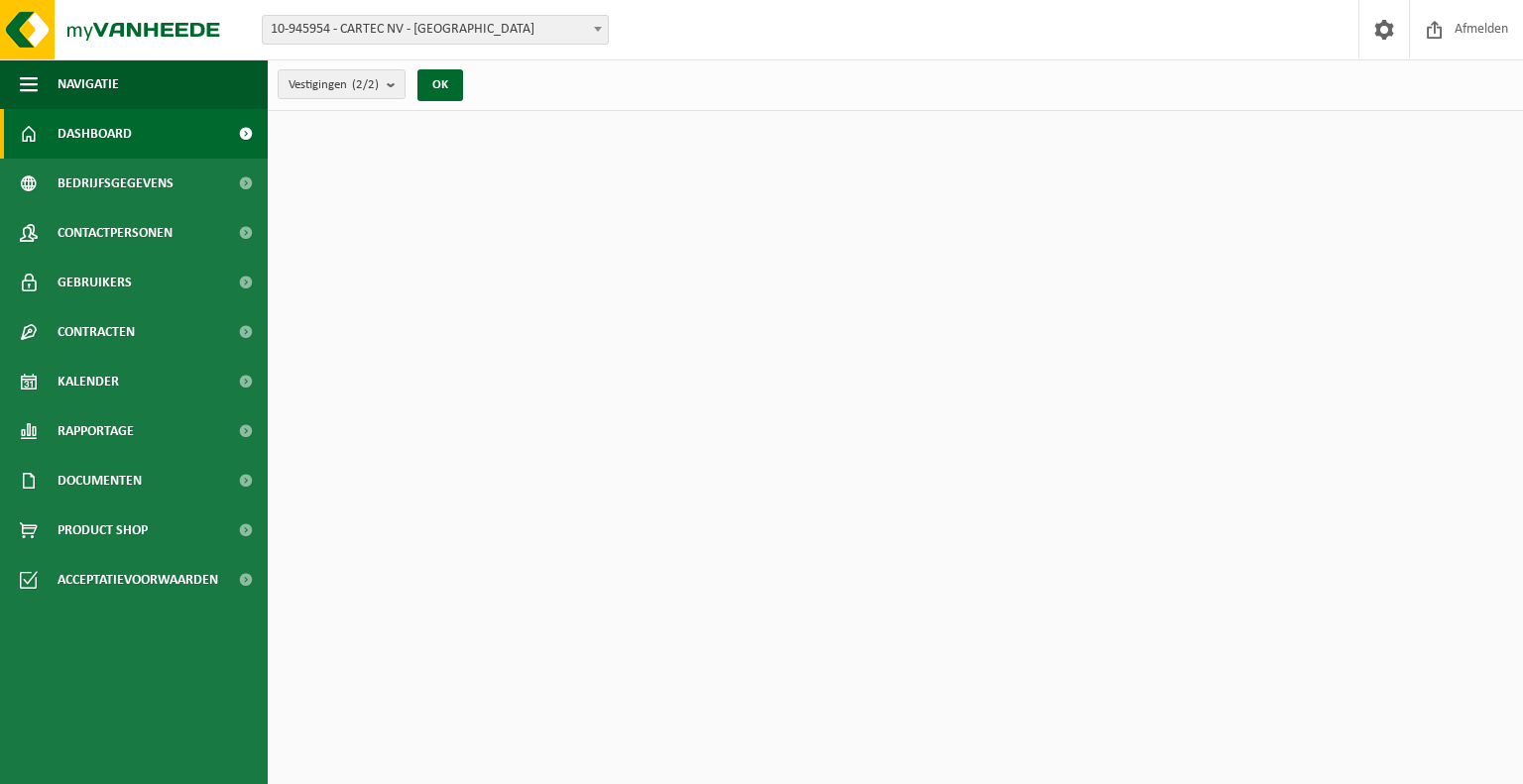 scroll, scrollTop: 0, scrollLeft: 0, axis: both 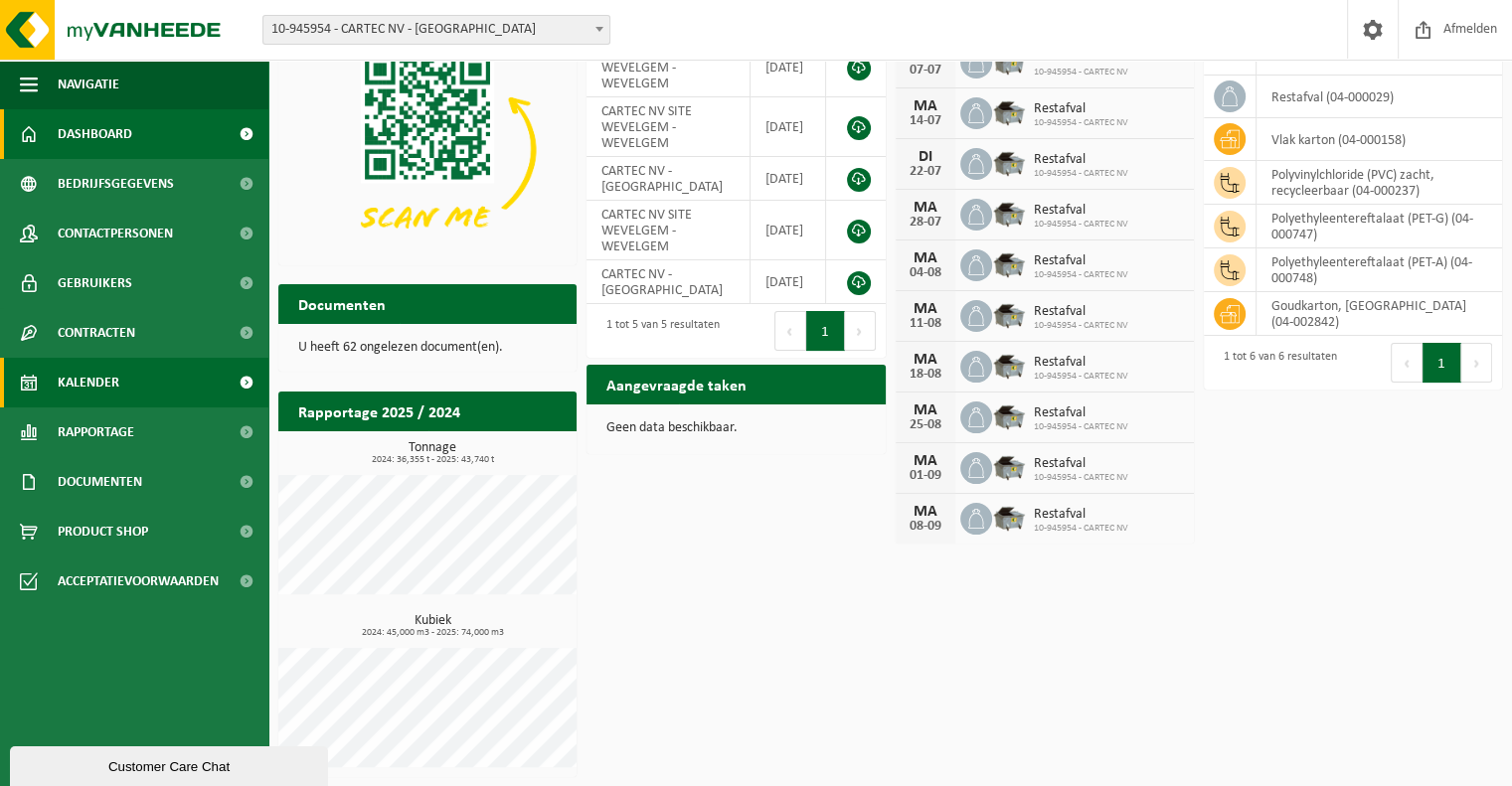 click on "Kalender" at bounding box center [88, 383] 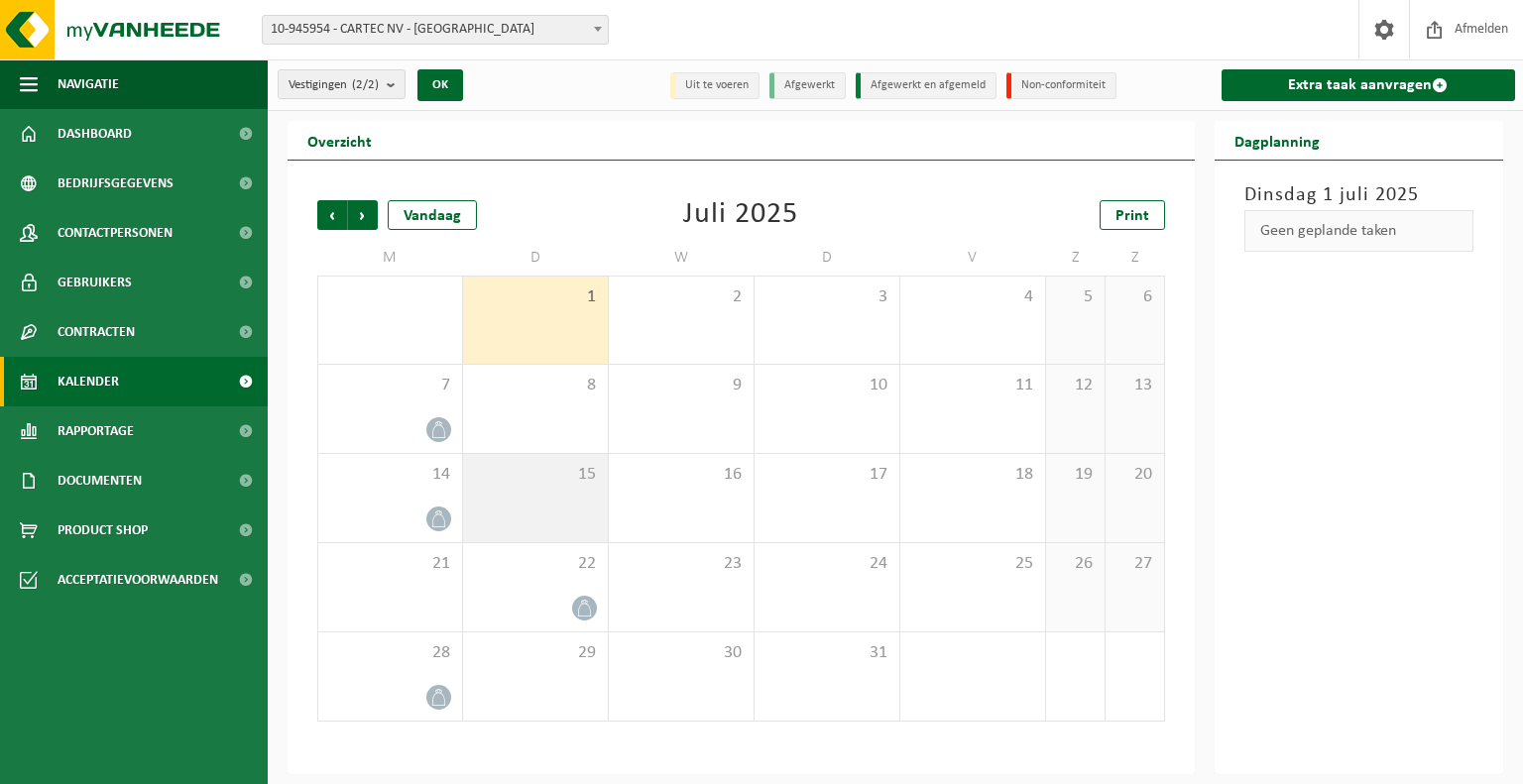 scroll, scrollTop: 0, scrollLeft: 0, axis: both 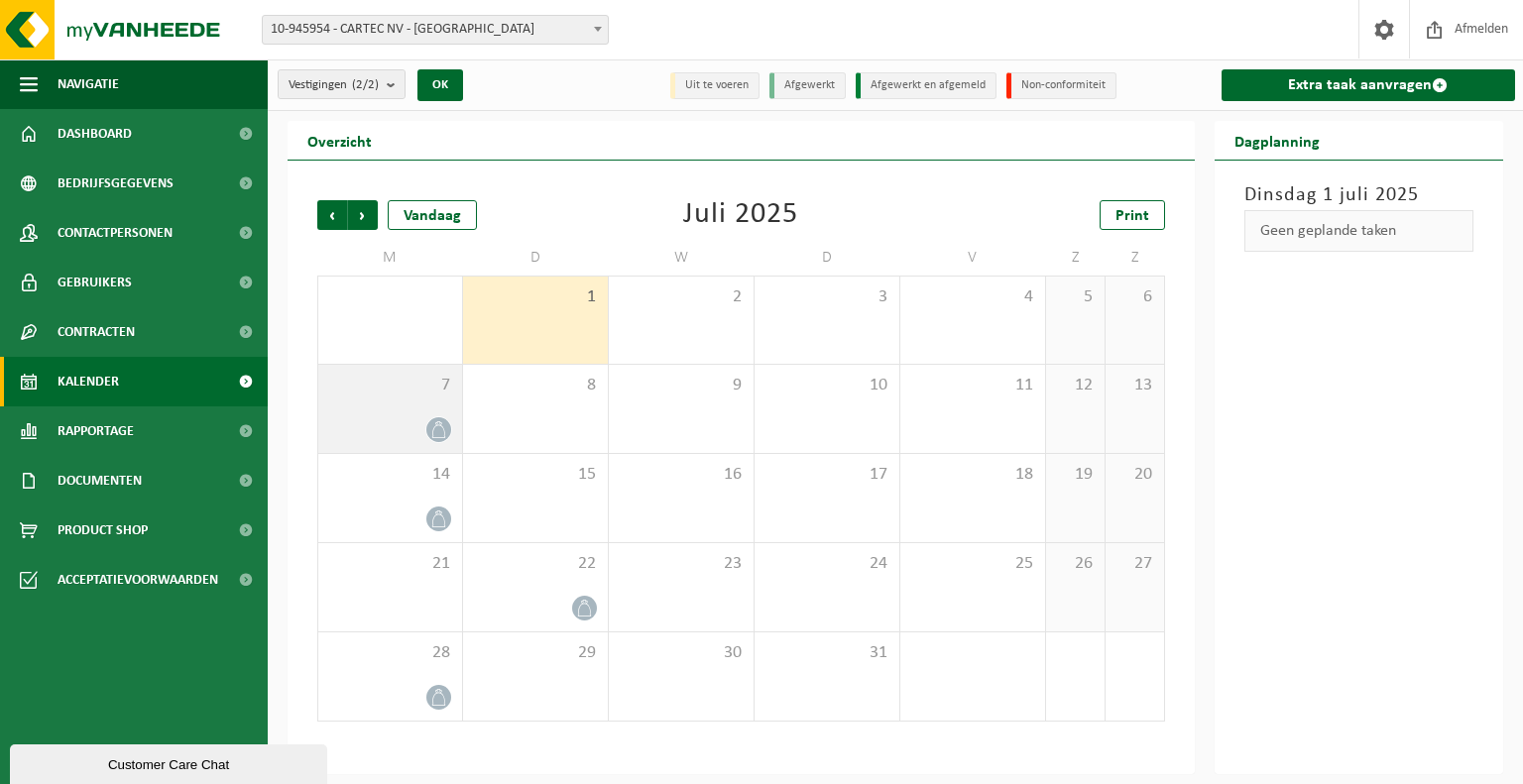 click 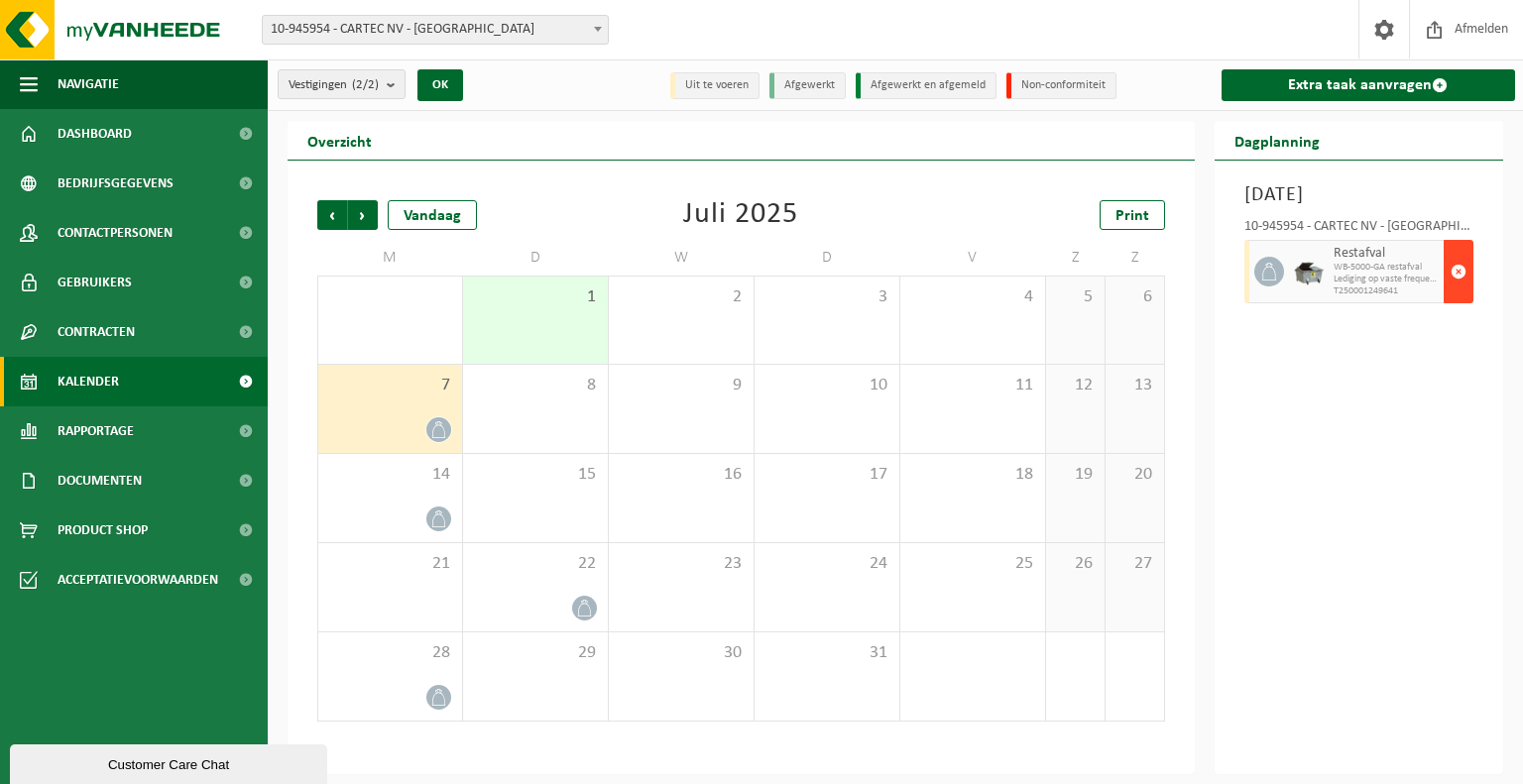 click at bounding box center [1459, 272] 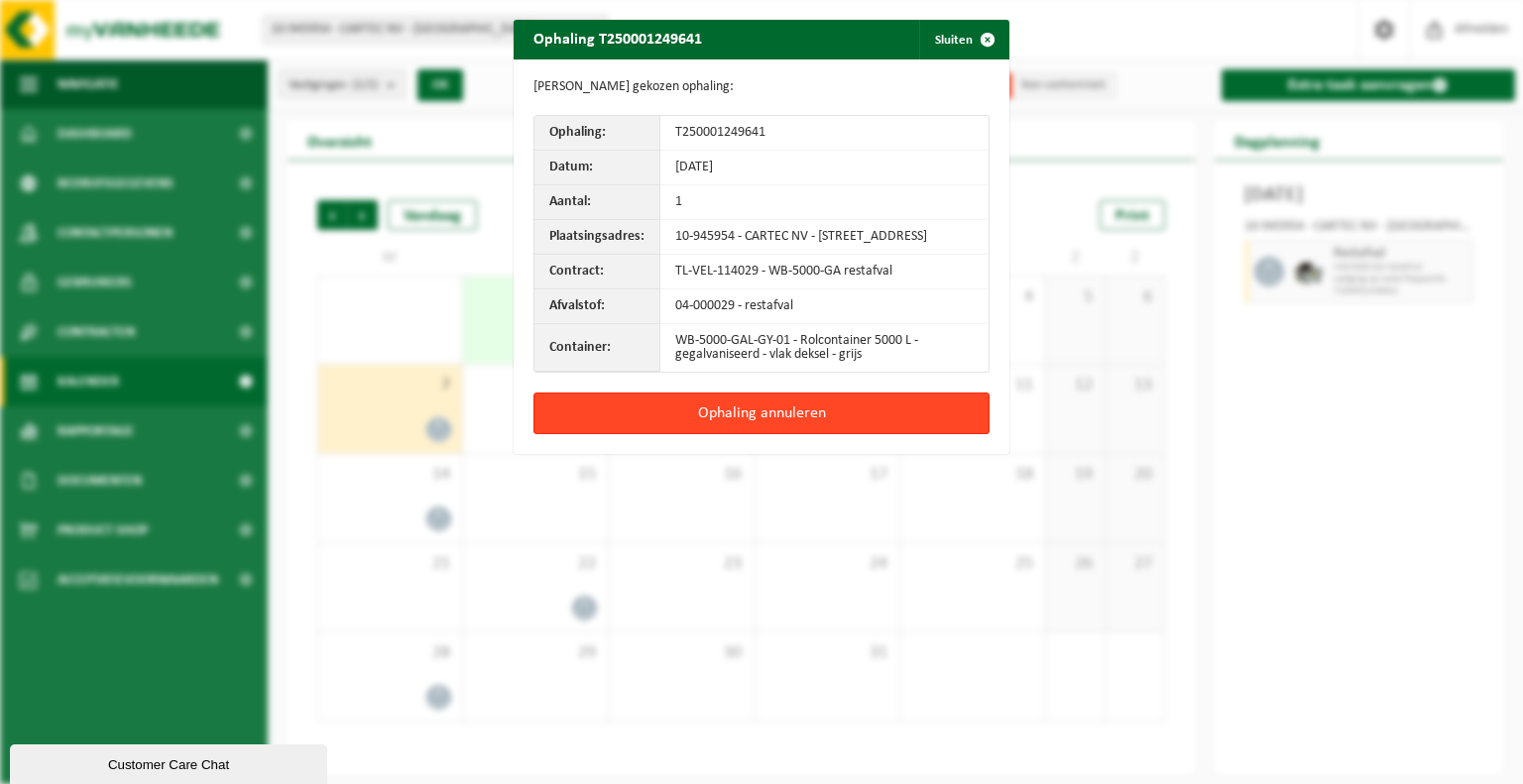 click on "Ophaling annuleren" at bounding box center (762, 413) 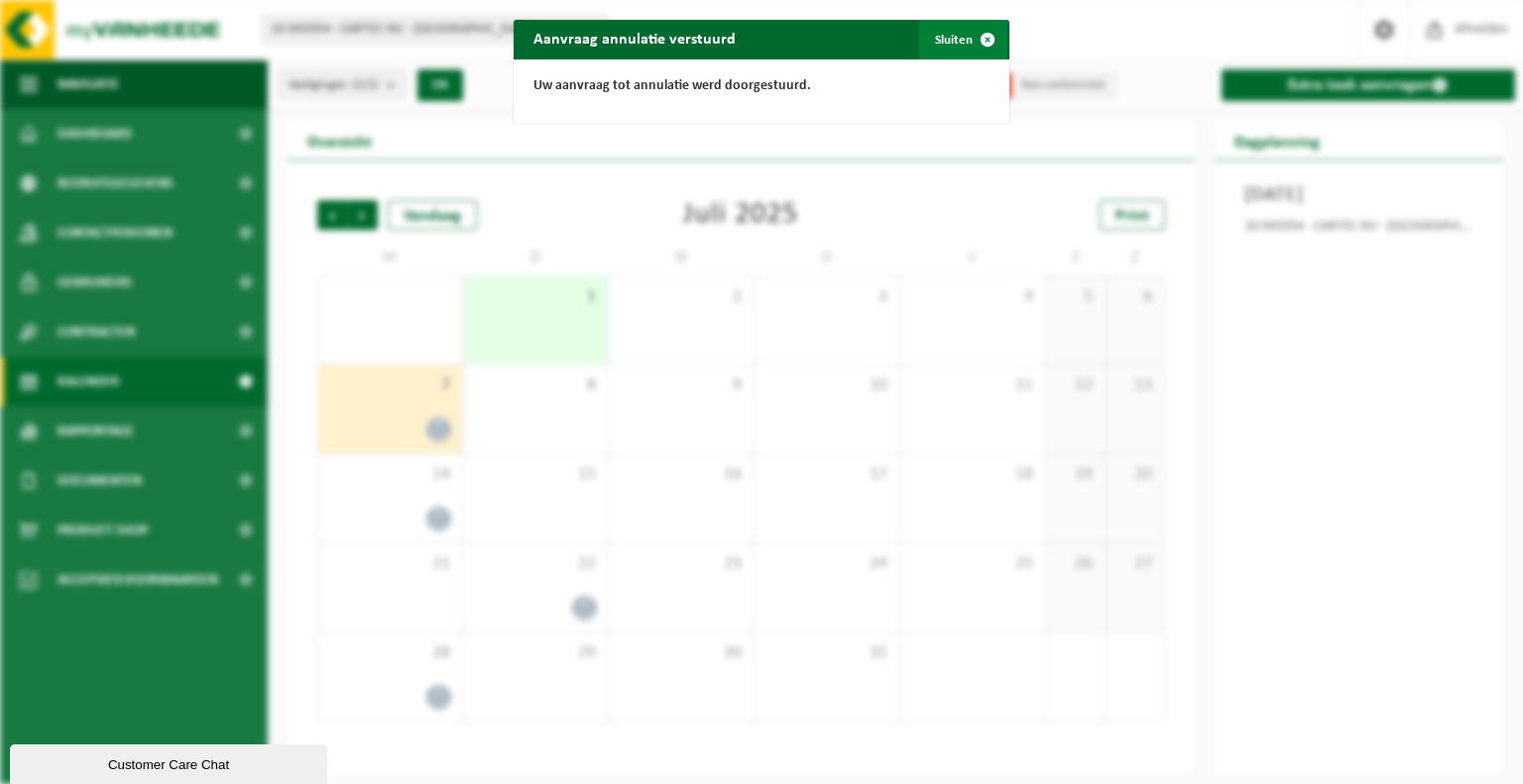 click at bounding box center [988, 40] 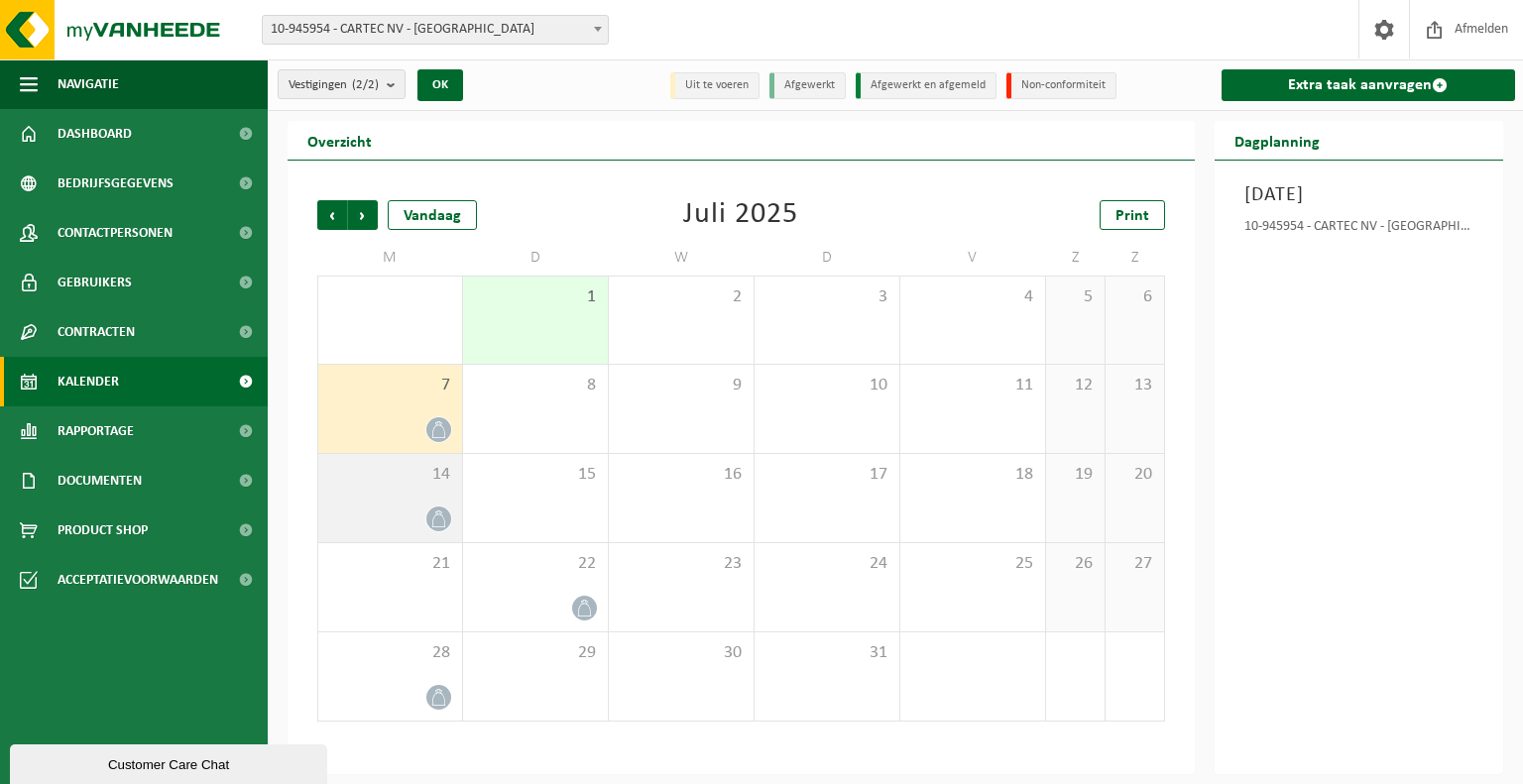 click on "14" at bounding box center [390, 498] 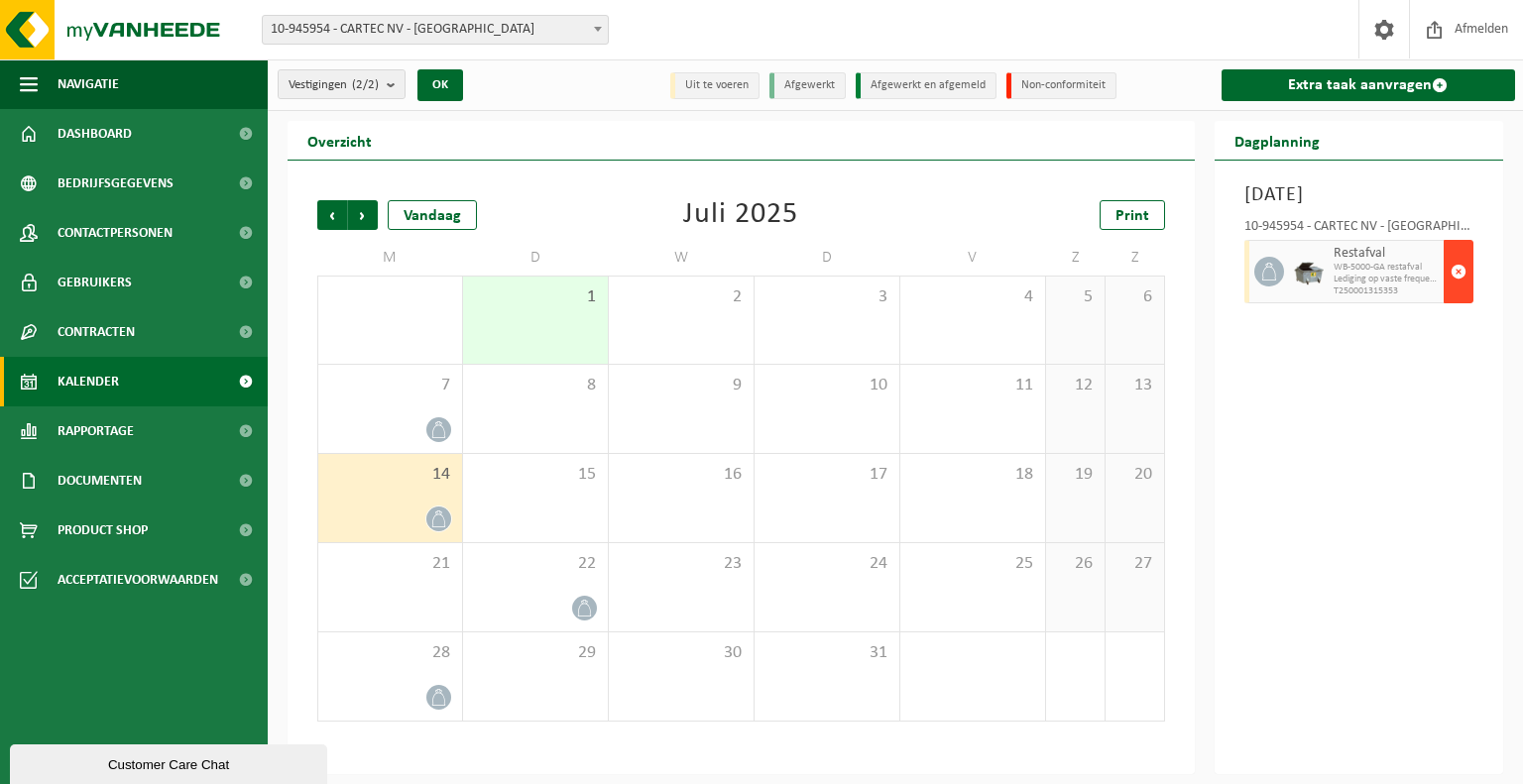 click at bounding box center (1459, 272) 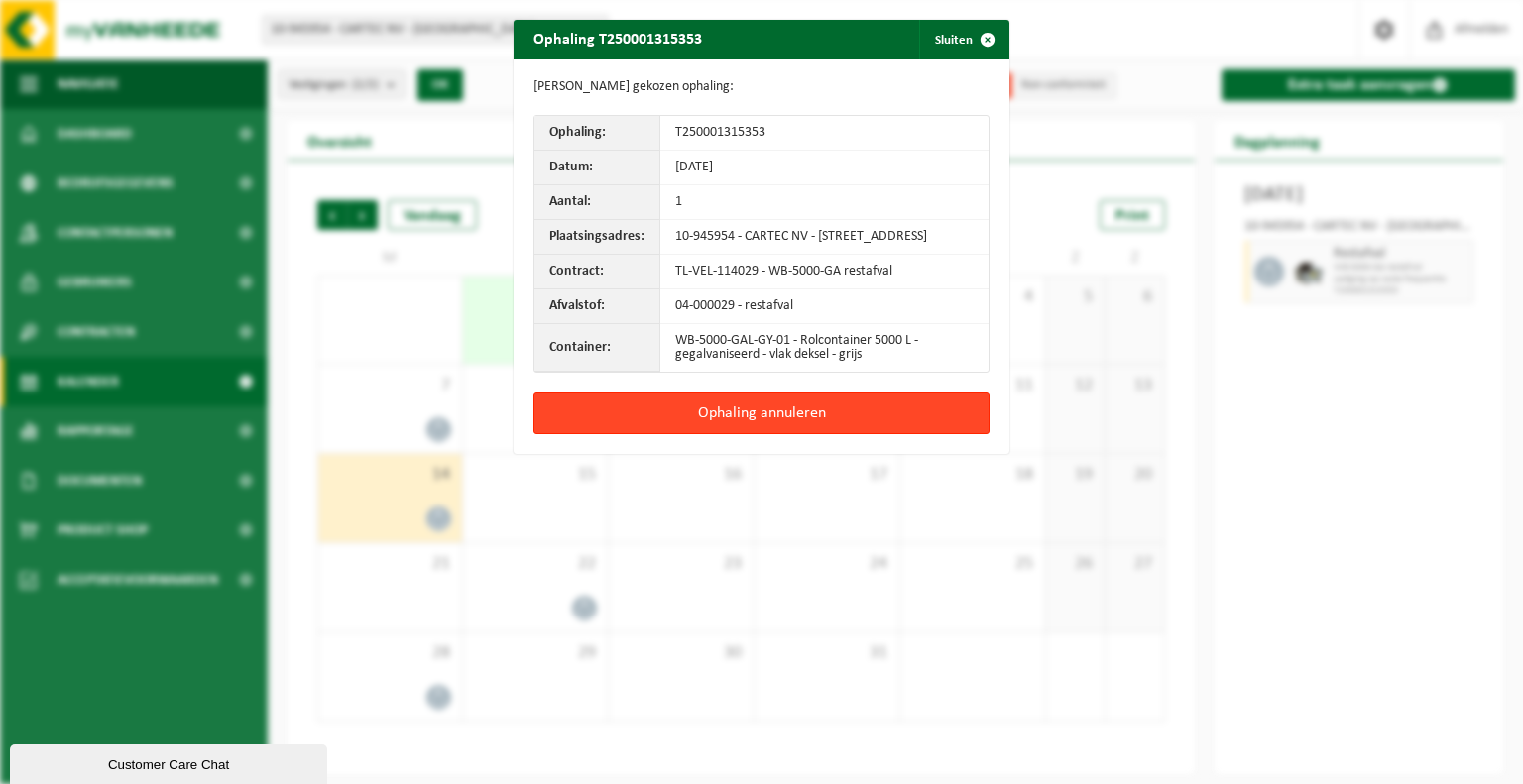 click on "Ophaling annuleren" at bounding box center [762, 413] 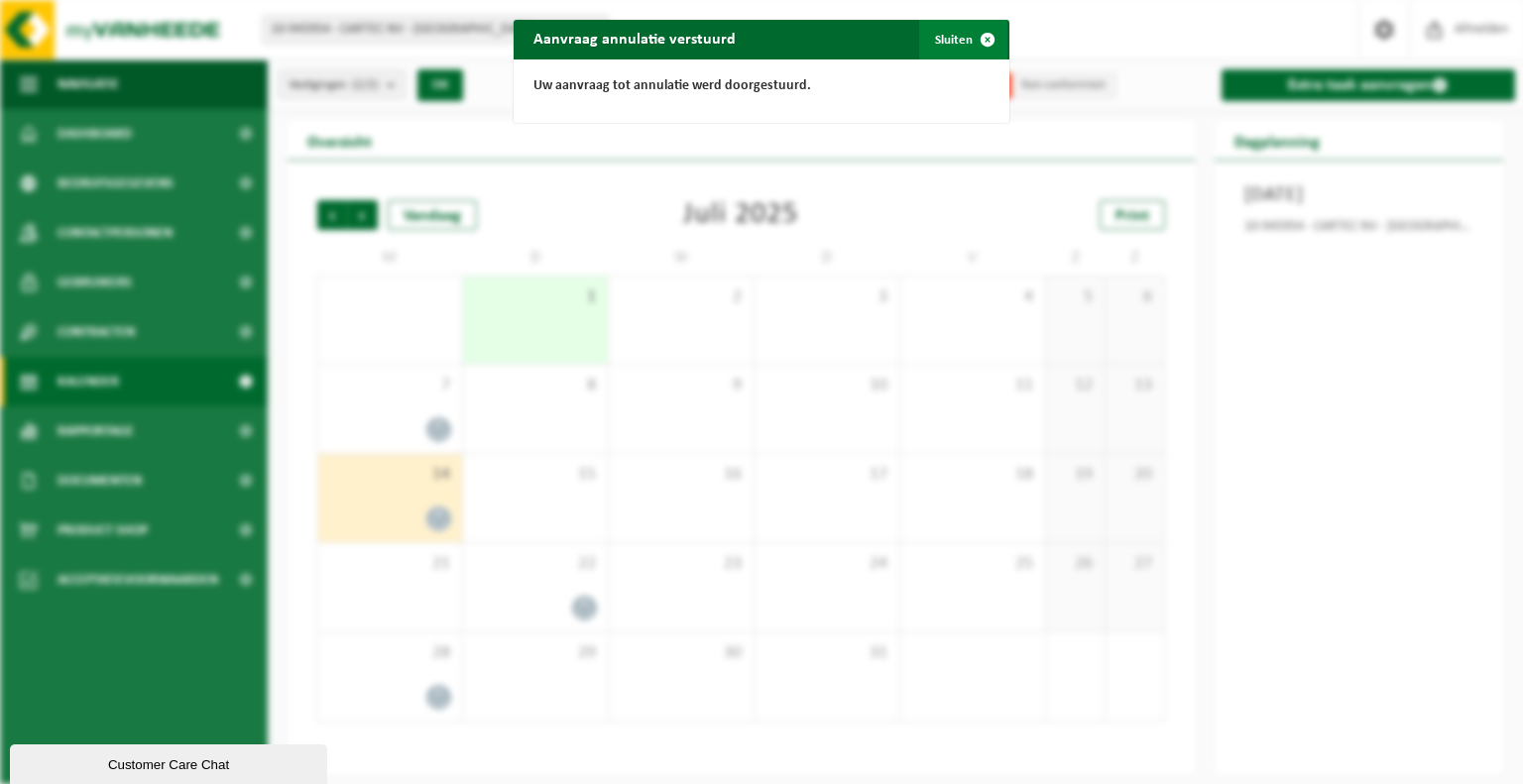 click on "Sluiten" at bounding box center (963, 40) 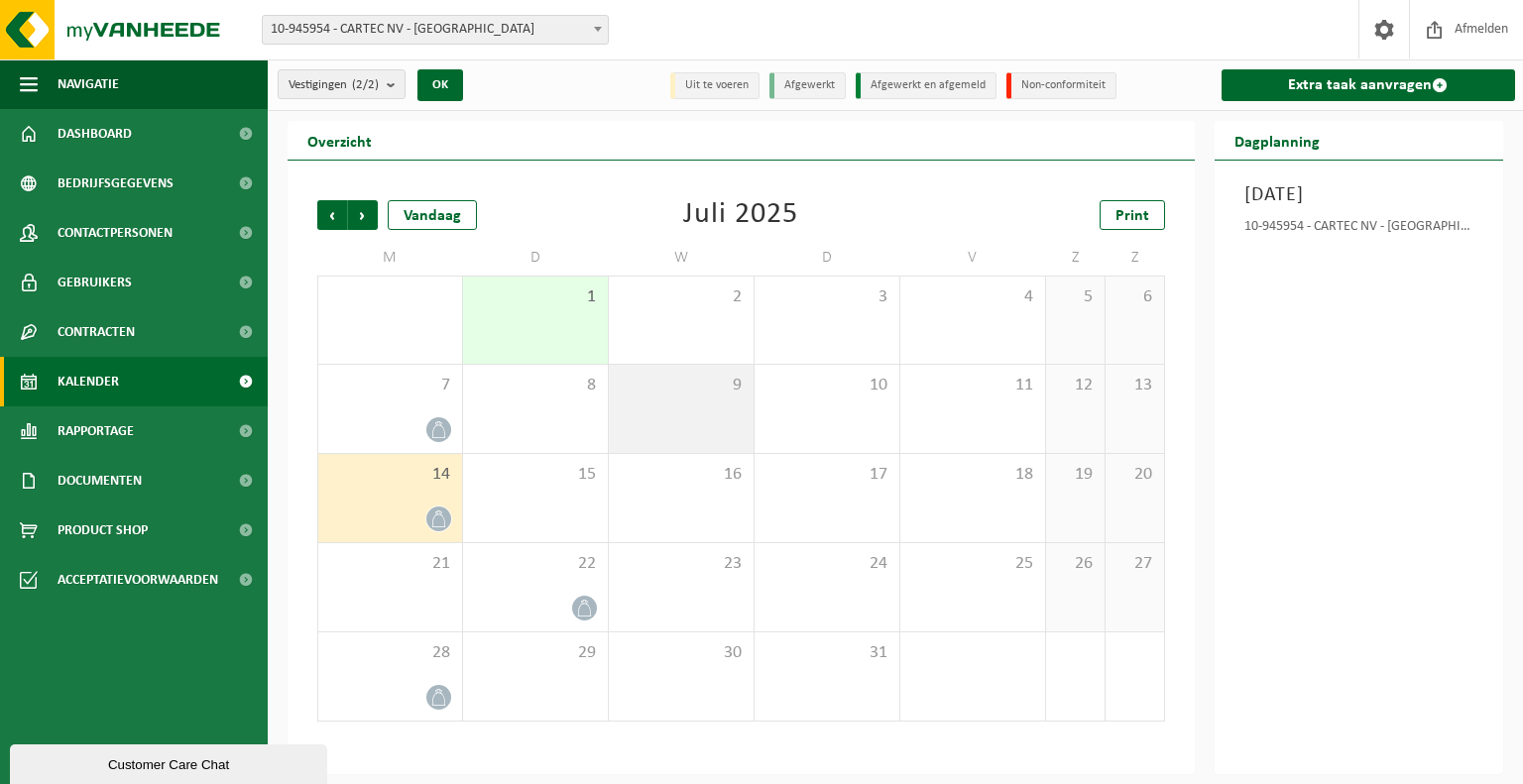 click on "9" at bounding box center (681, 408) 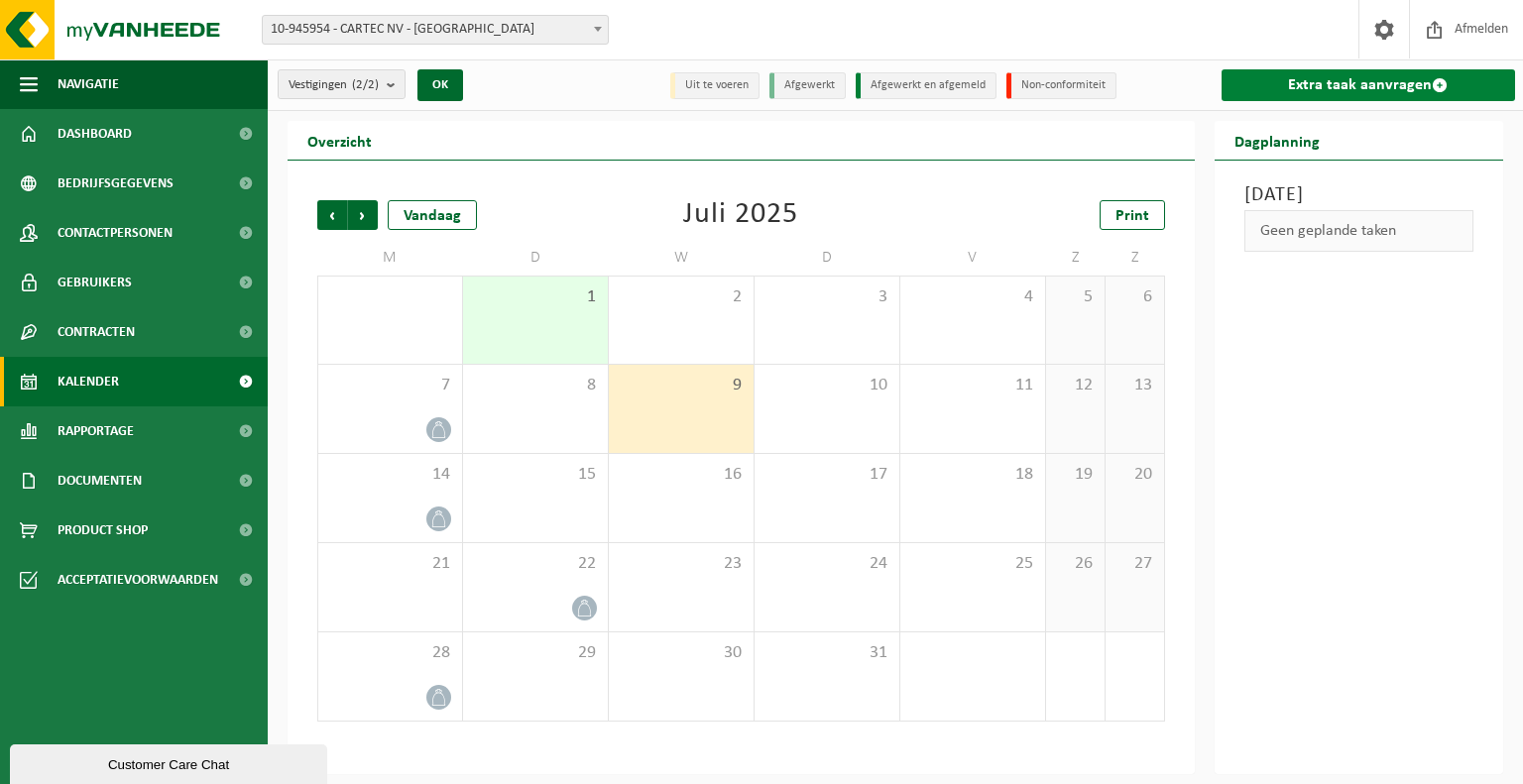click on "Extra taak aanvragen" at bounding box center [1368, 85] 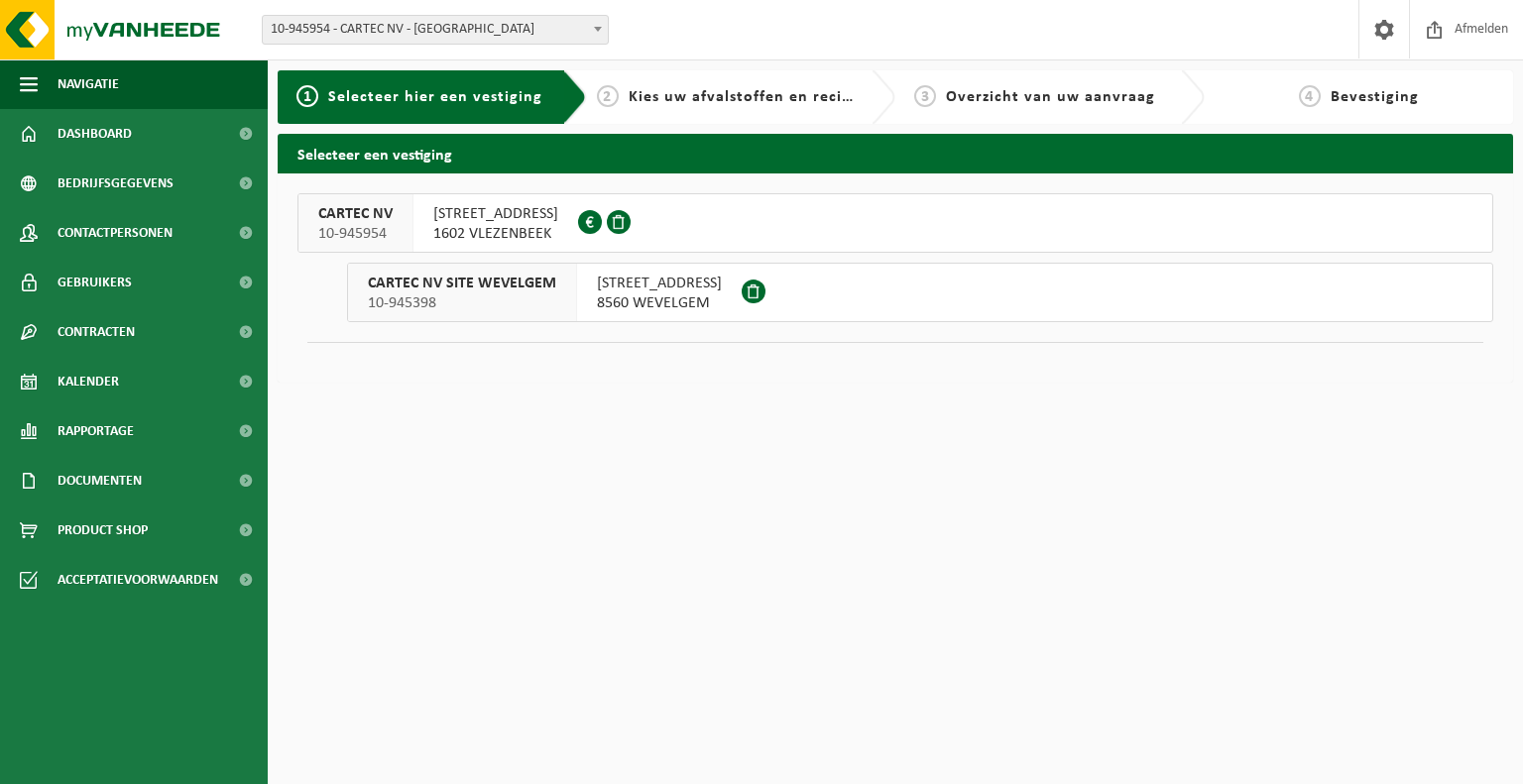 scroll, scrollTop: 0, scrollLeft: 0, axis: both 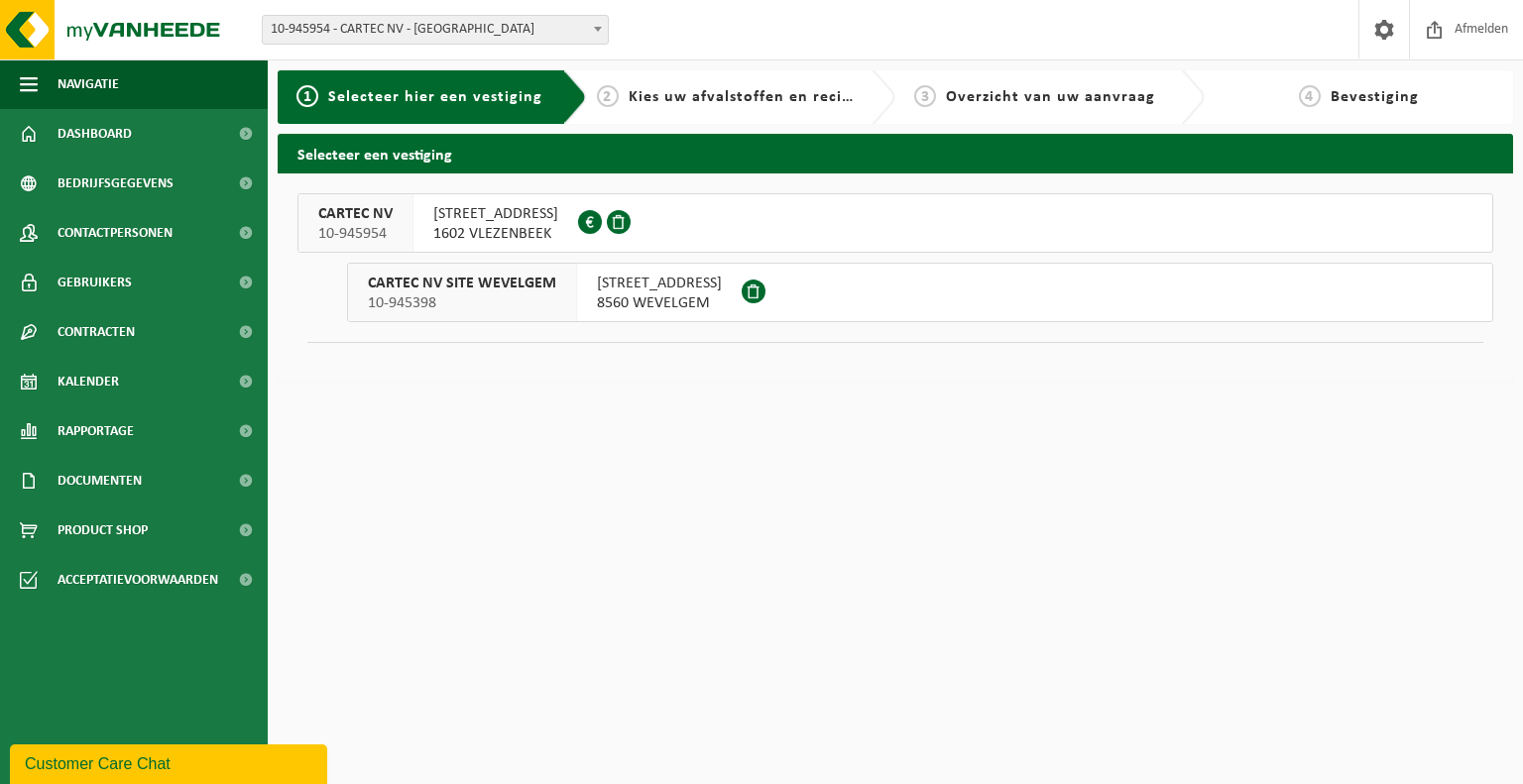 click on "8560 WEVELGEM" at bounding box center [659, 303] 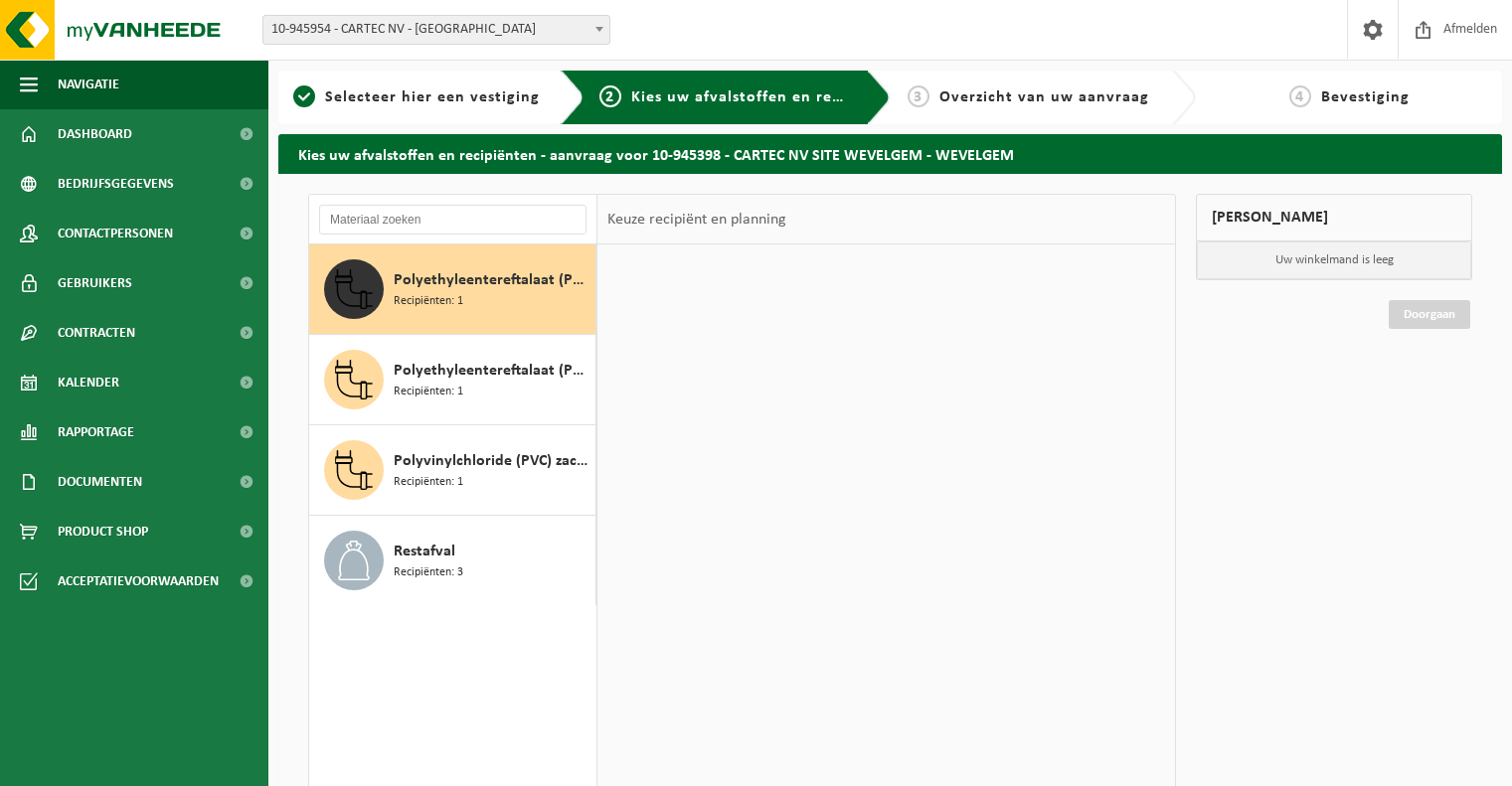 scroll, scrollTop: 0, scrollLeft: 0, axis: both 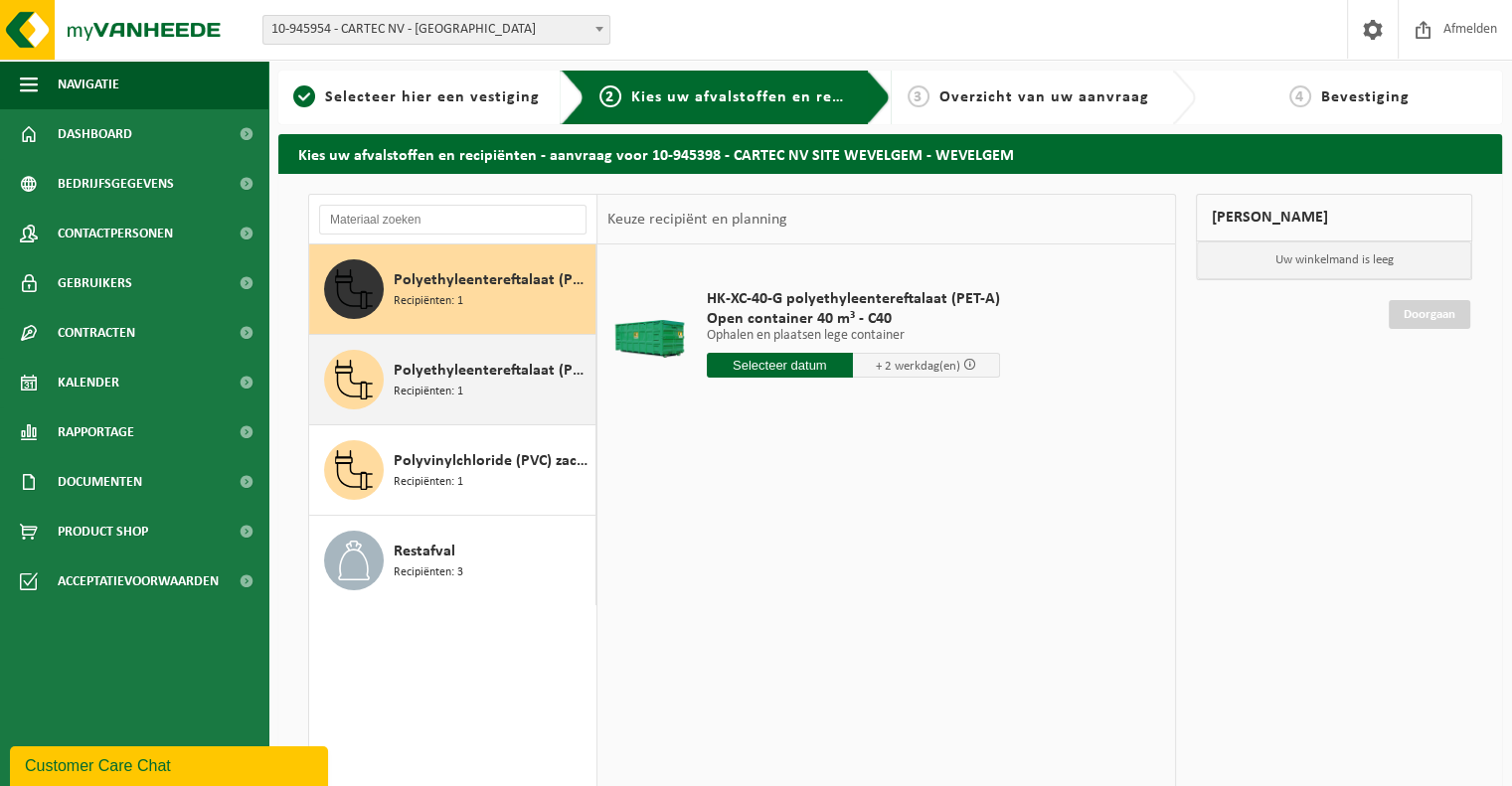 click on "Polyethyleentereftalaat (PET-G)   Recipiënten: 1" at bounding box center [492, 380] 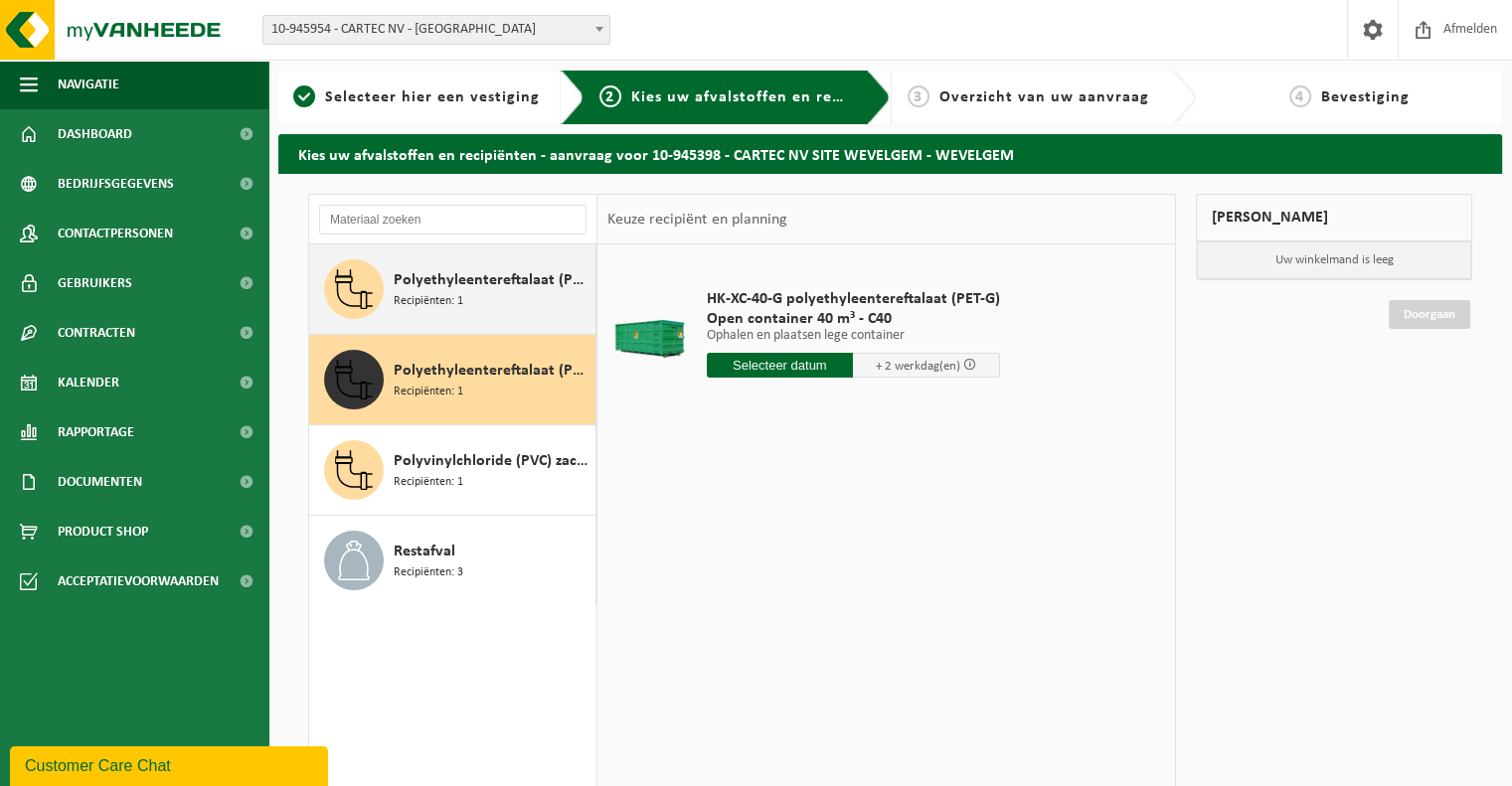 click on "Polyethyleentereftalaat (PET-A)   Recipiënten: 1" at bounding box center (492, 289) 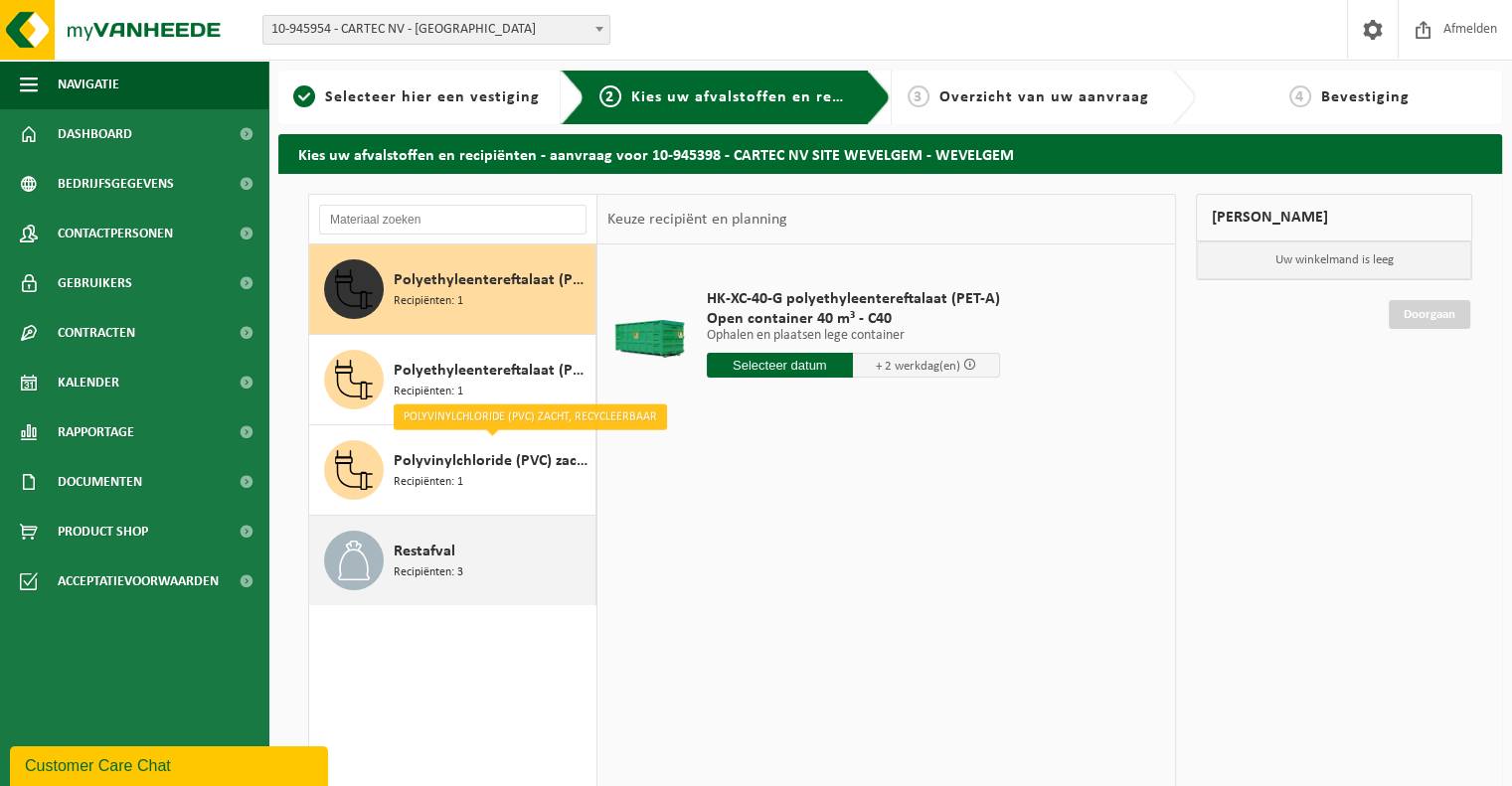click on "Restafval   Recipiënten: 3" at bounding box center (492, 560) 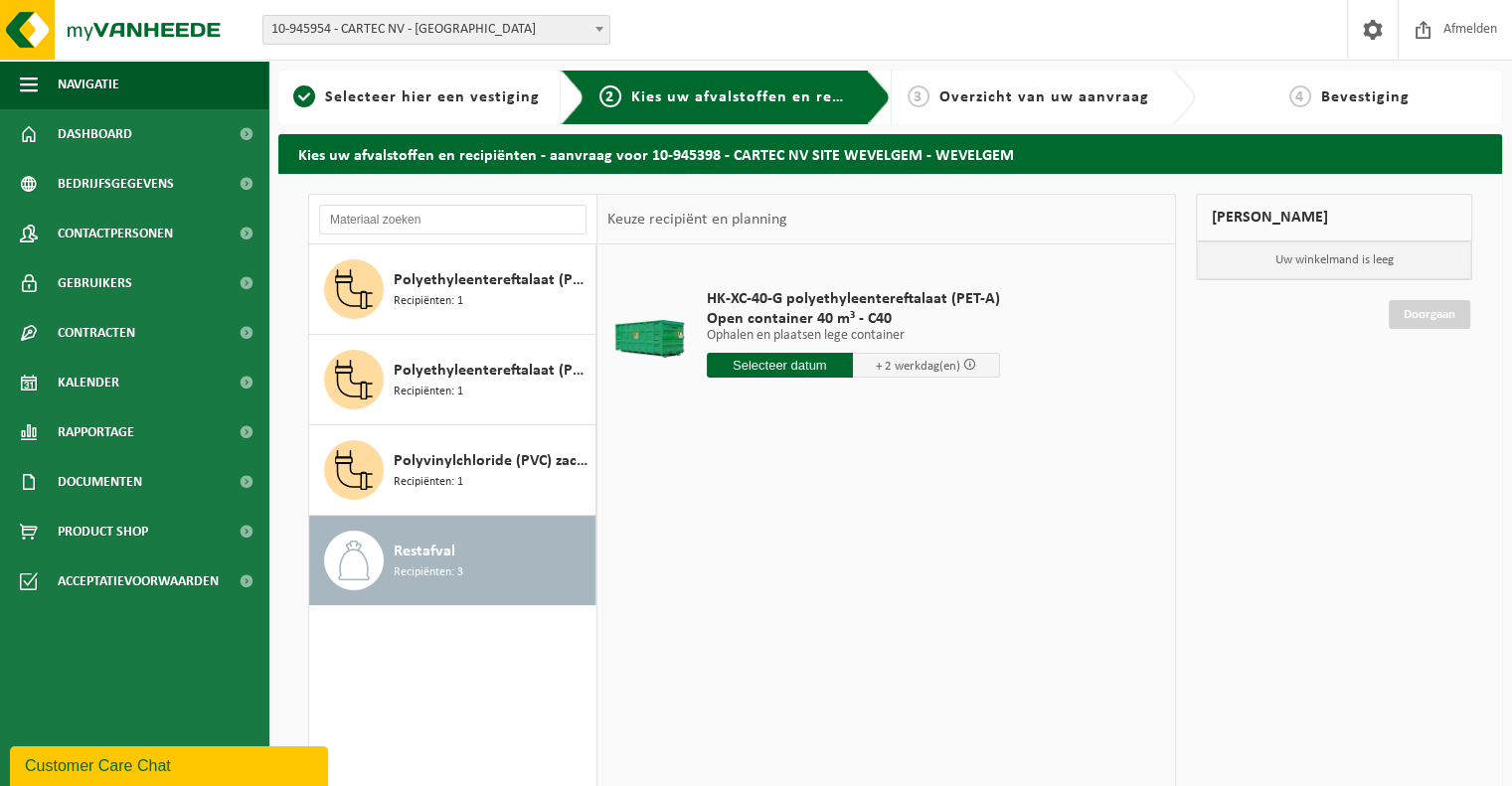 click at bounding box center [780, 365] 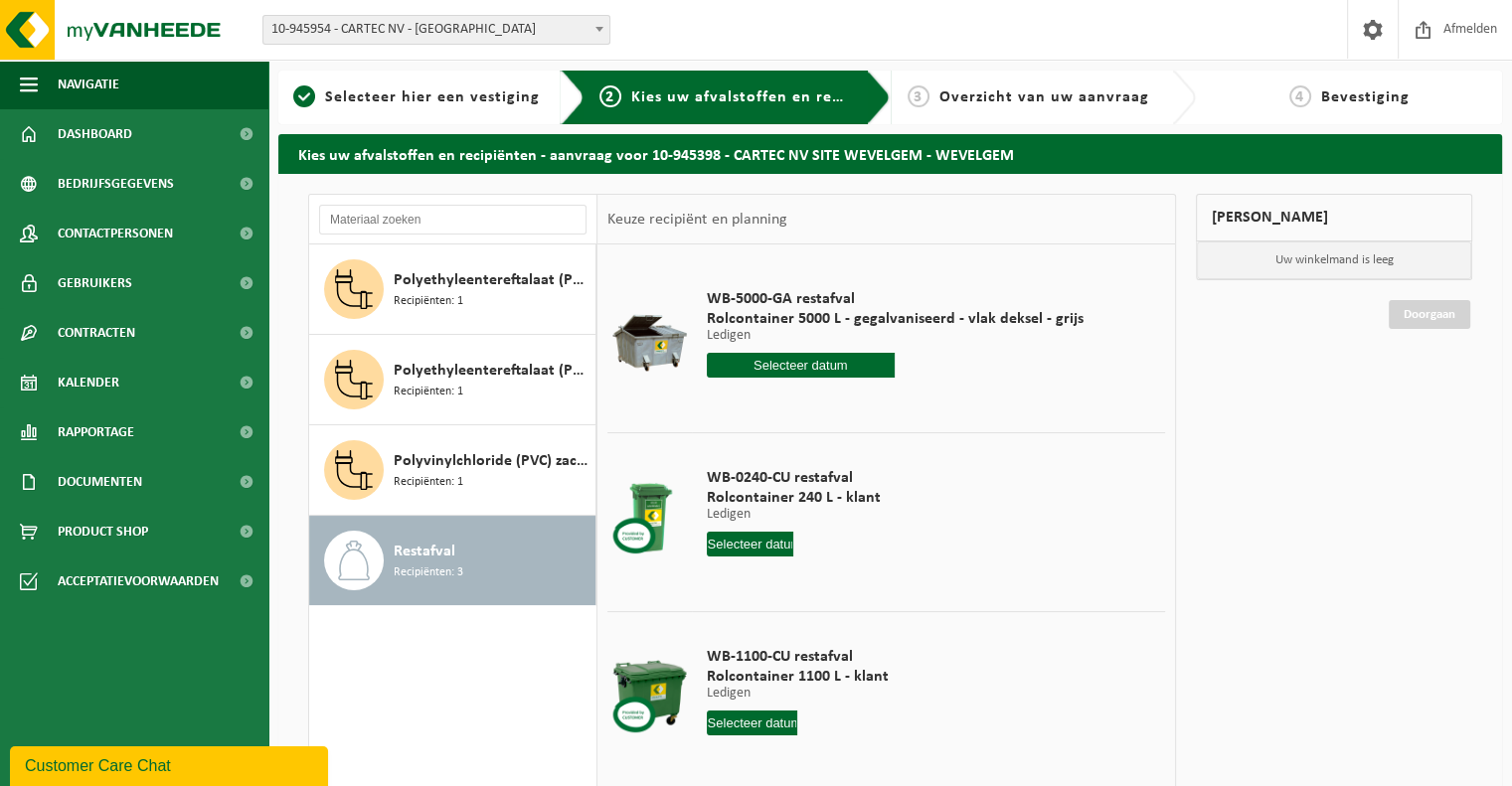 click on "WB-5000-GA restafval
Rolcontainer 5000 L - gegalvaniseerd - vlak deksel - grijs
Ledigen
Ledigen
Ledigen
1
Aantal
In winkelmand" at bounding box center [895, 338] 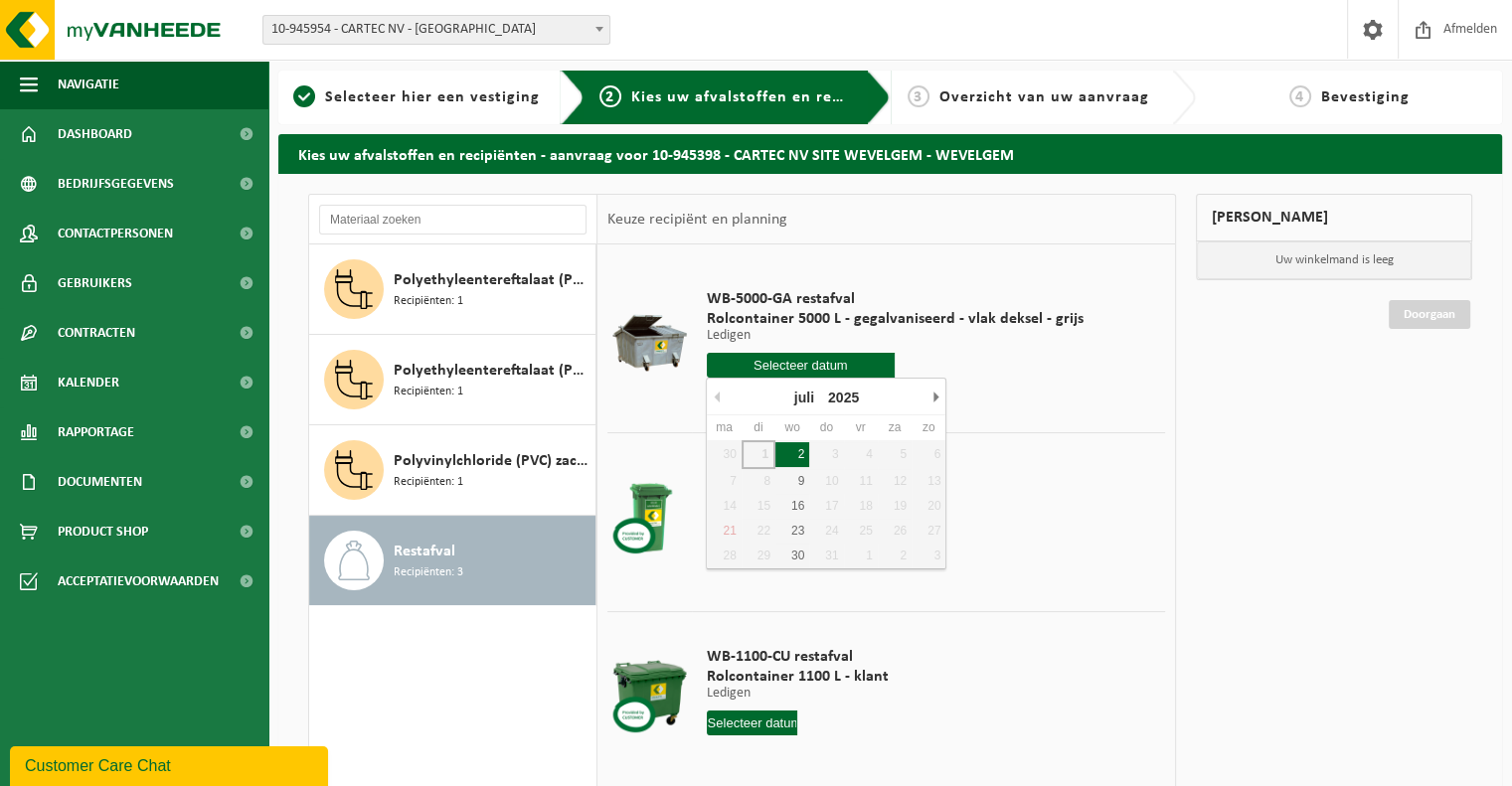 type on "2025-07-02" 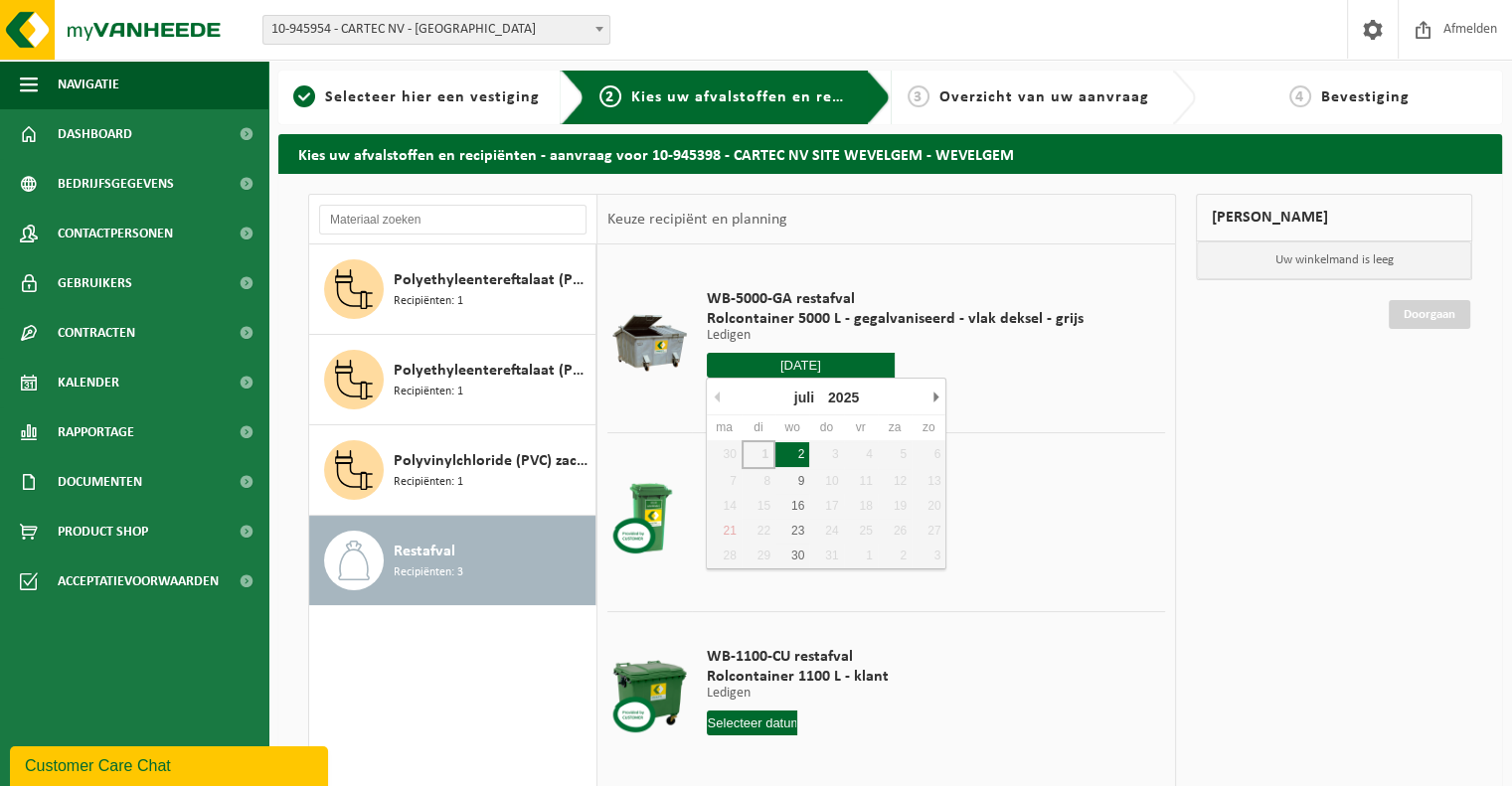 type on "2025-07-02" 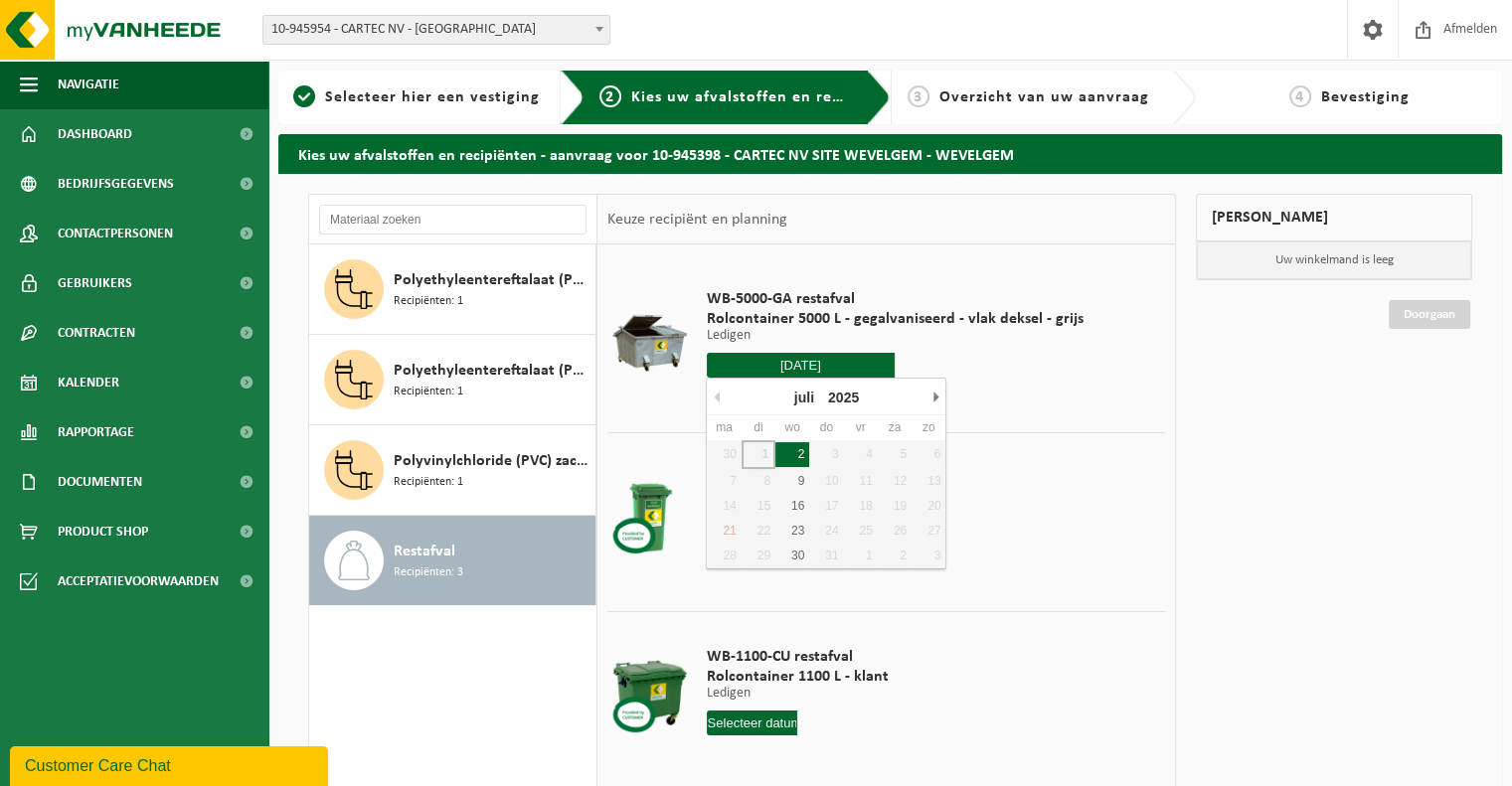 type on "2025-07-02" 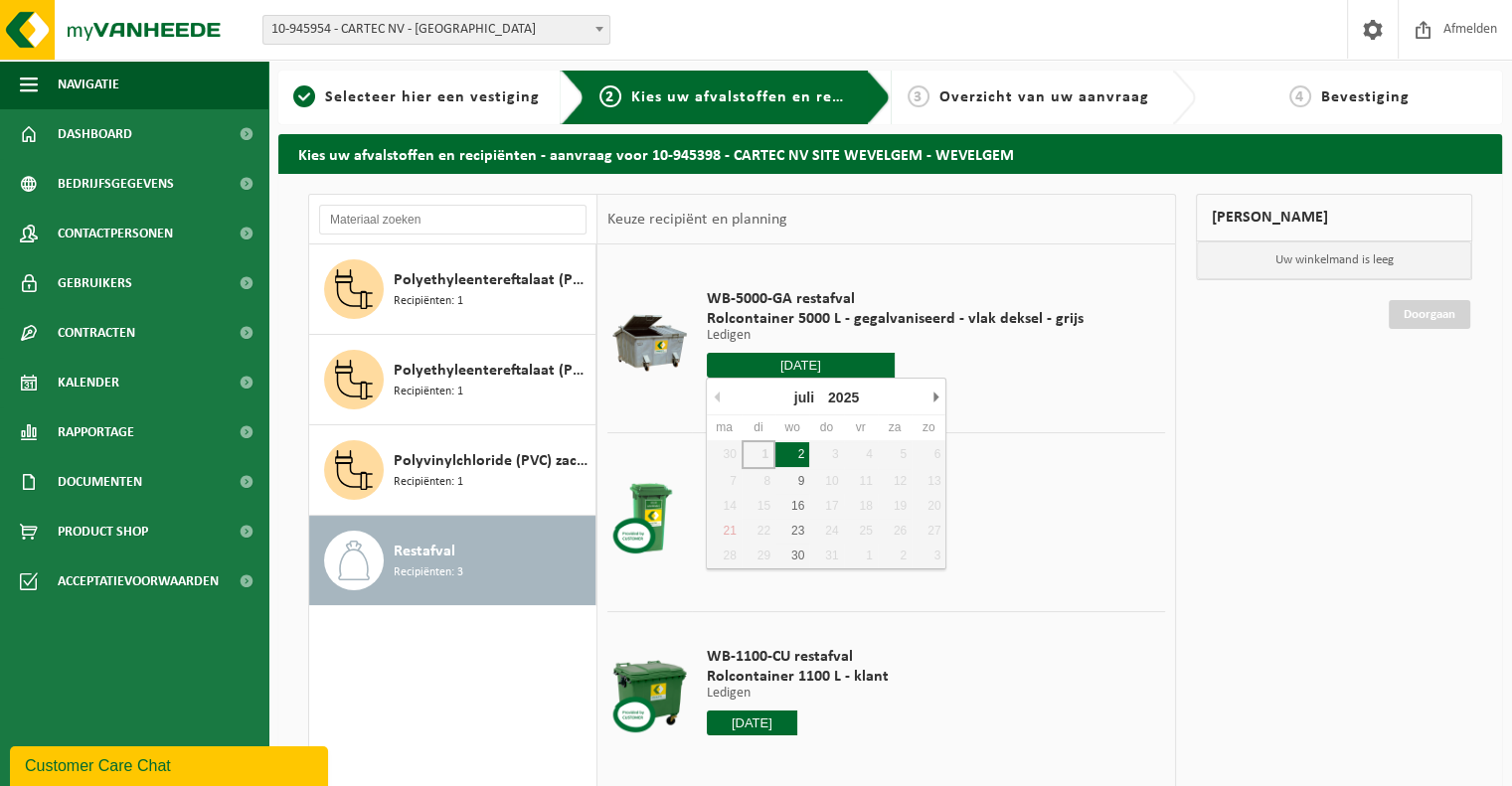 type on "Van 2025-07-02" 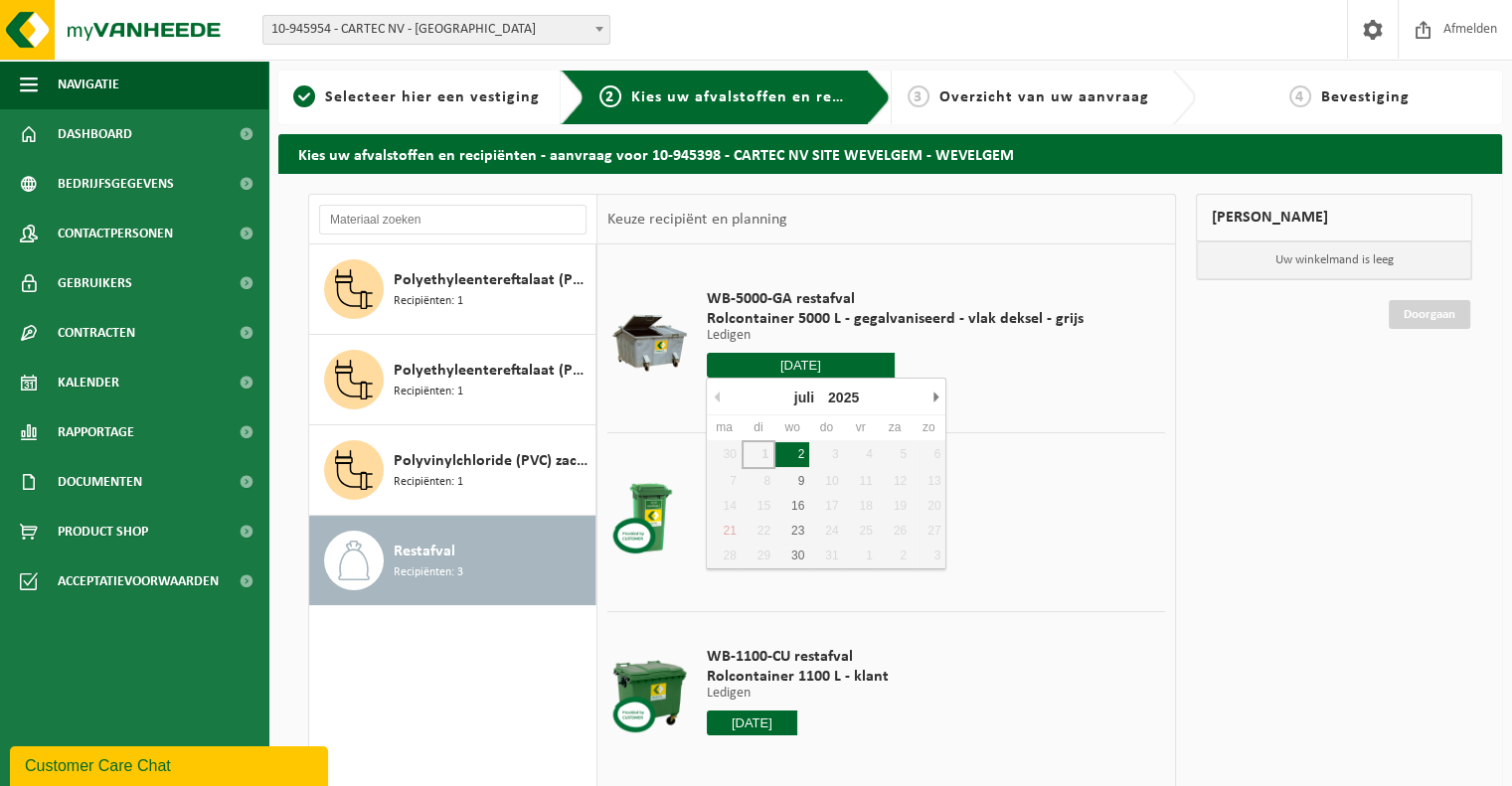 type on "Van 2025-07-02" 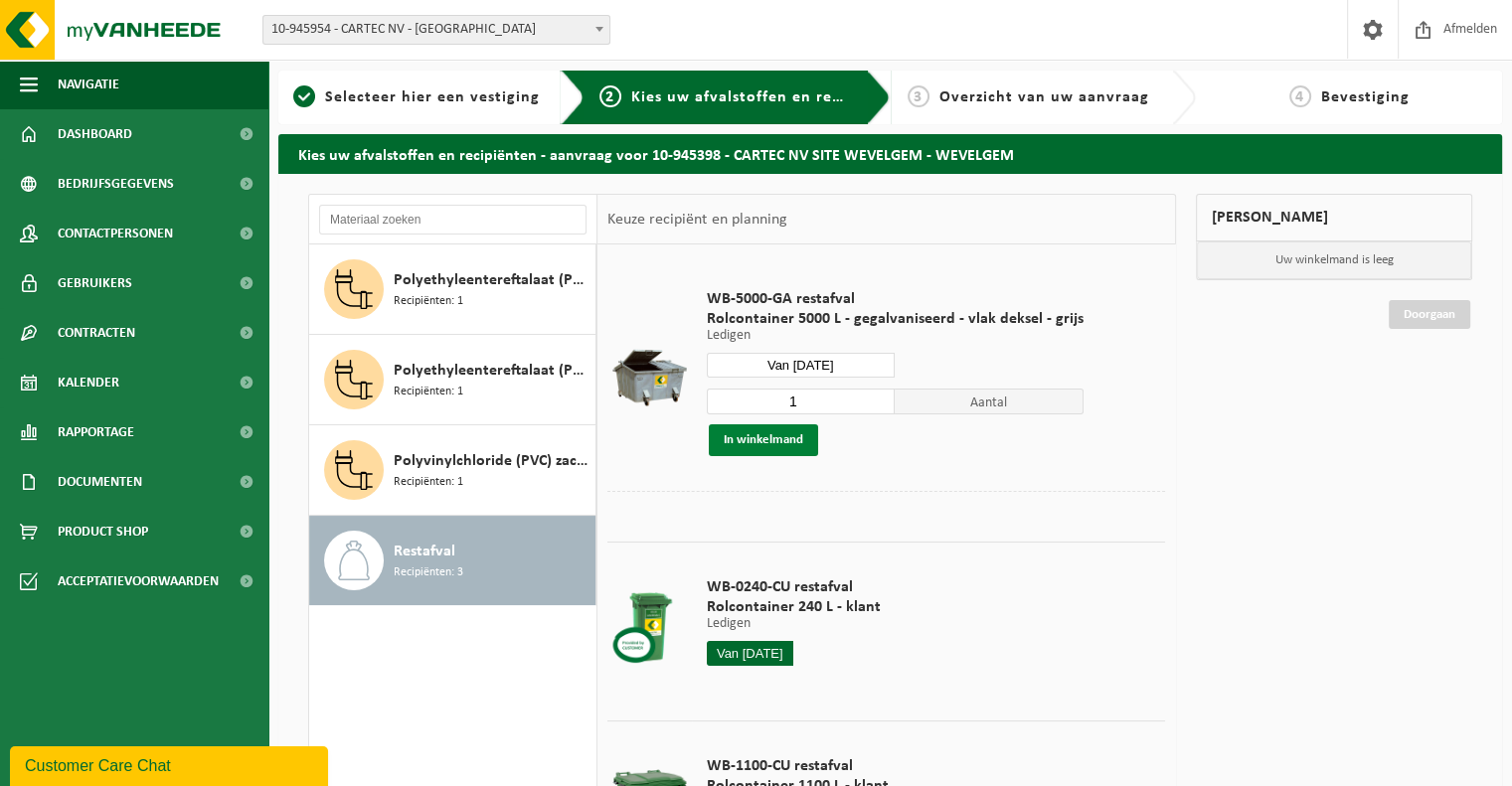 click on "In winkelmand" at bounding box center [763, 440] 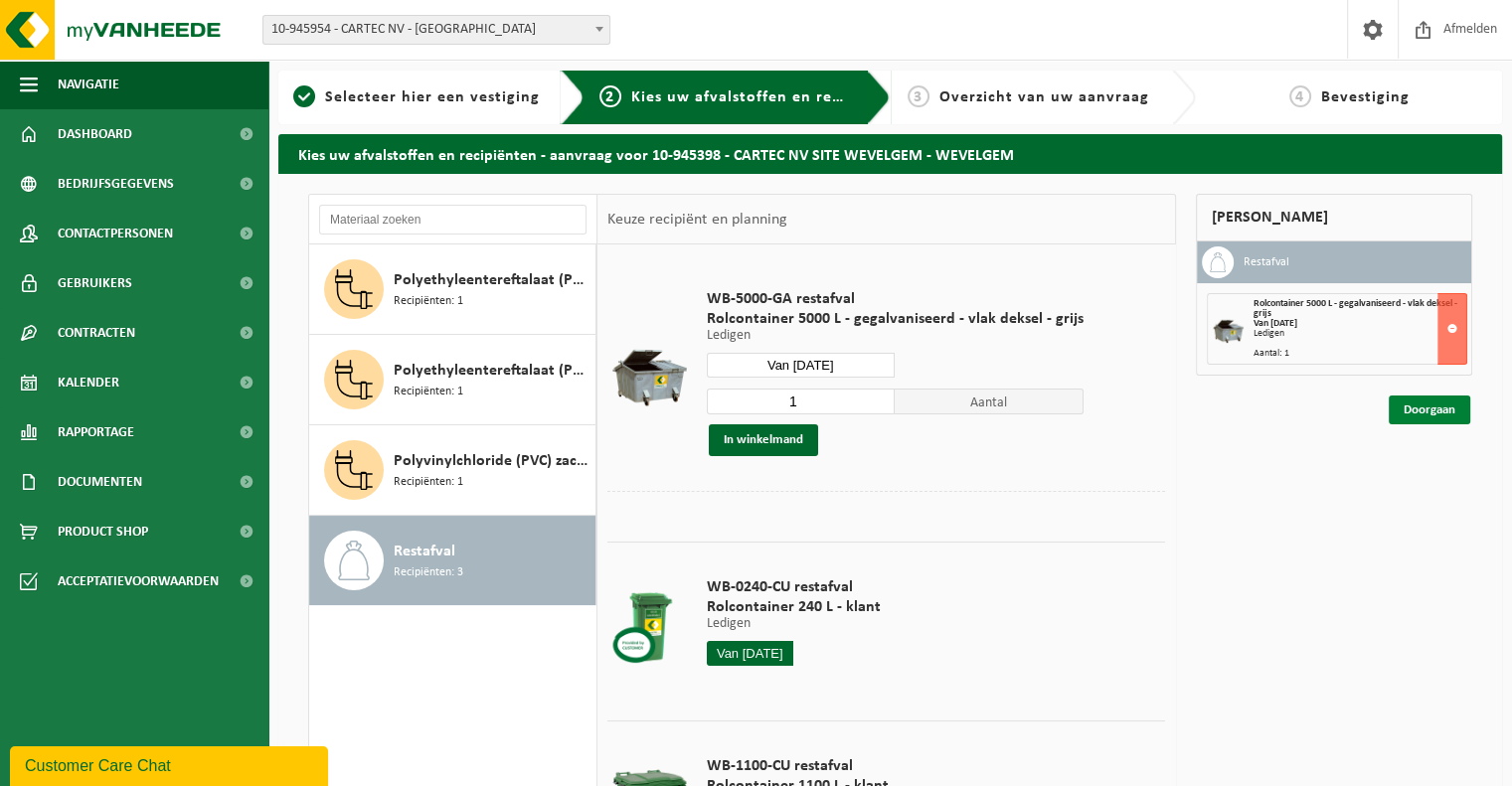 click on "Doorgaan" at bounding box center (1429, 409) 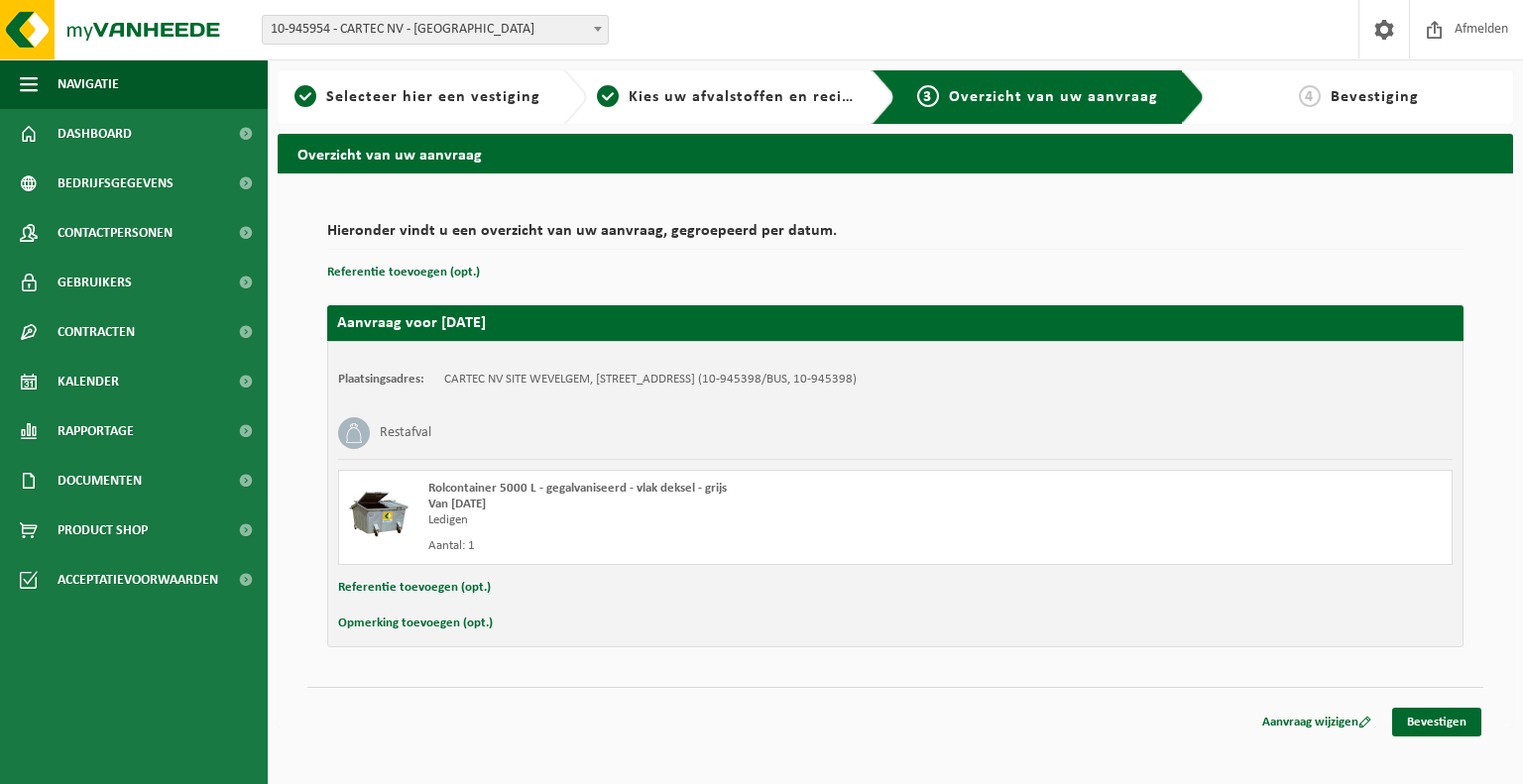 scroll, scrollTop: 0, scrollLeft: 0, axis: both 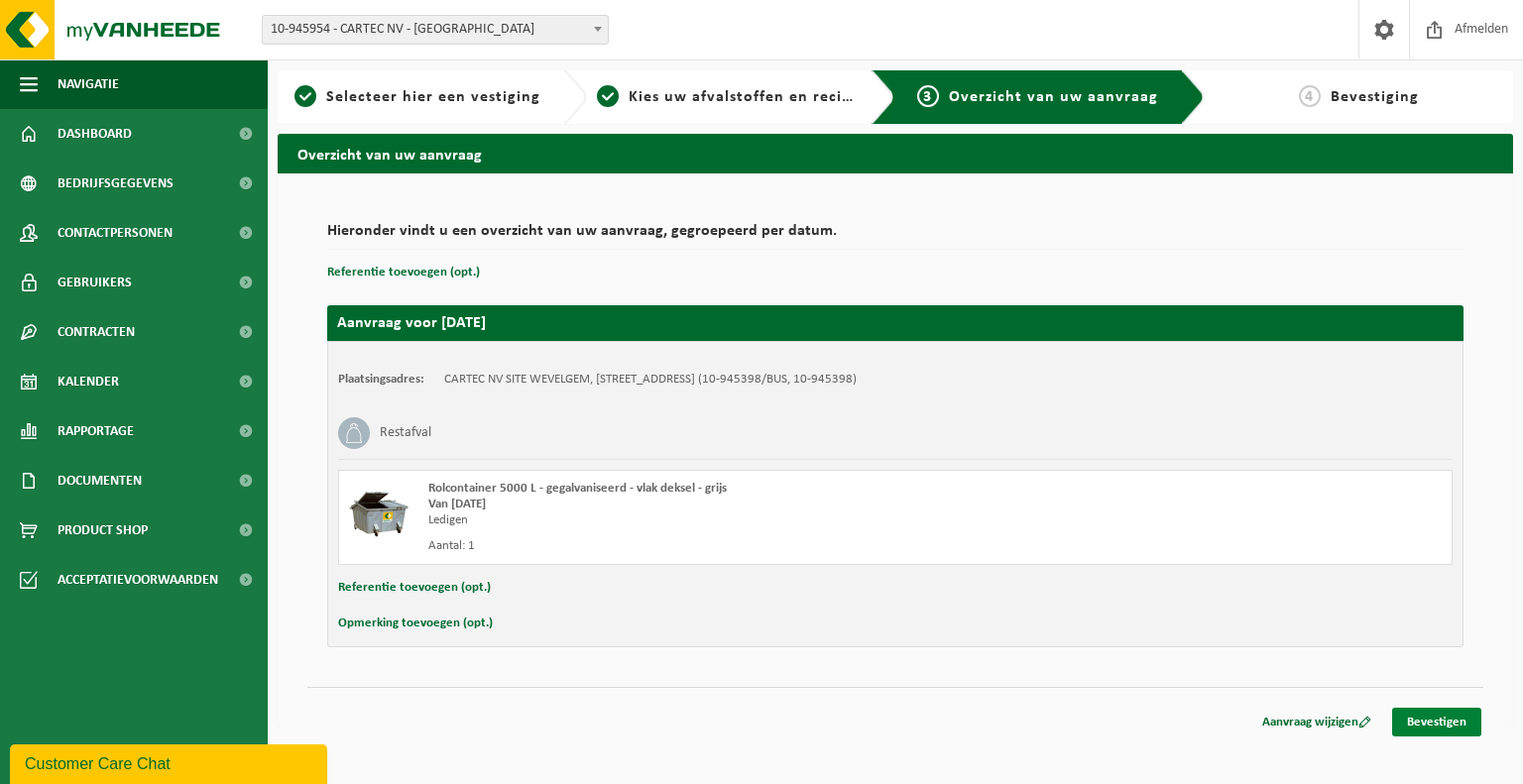 click on "Bevestigen" at bounding box center (1437, 722) 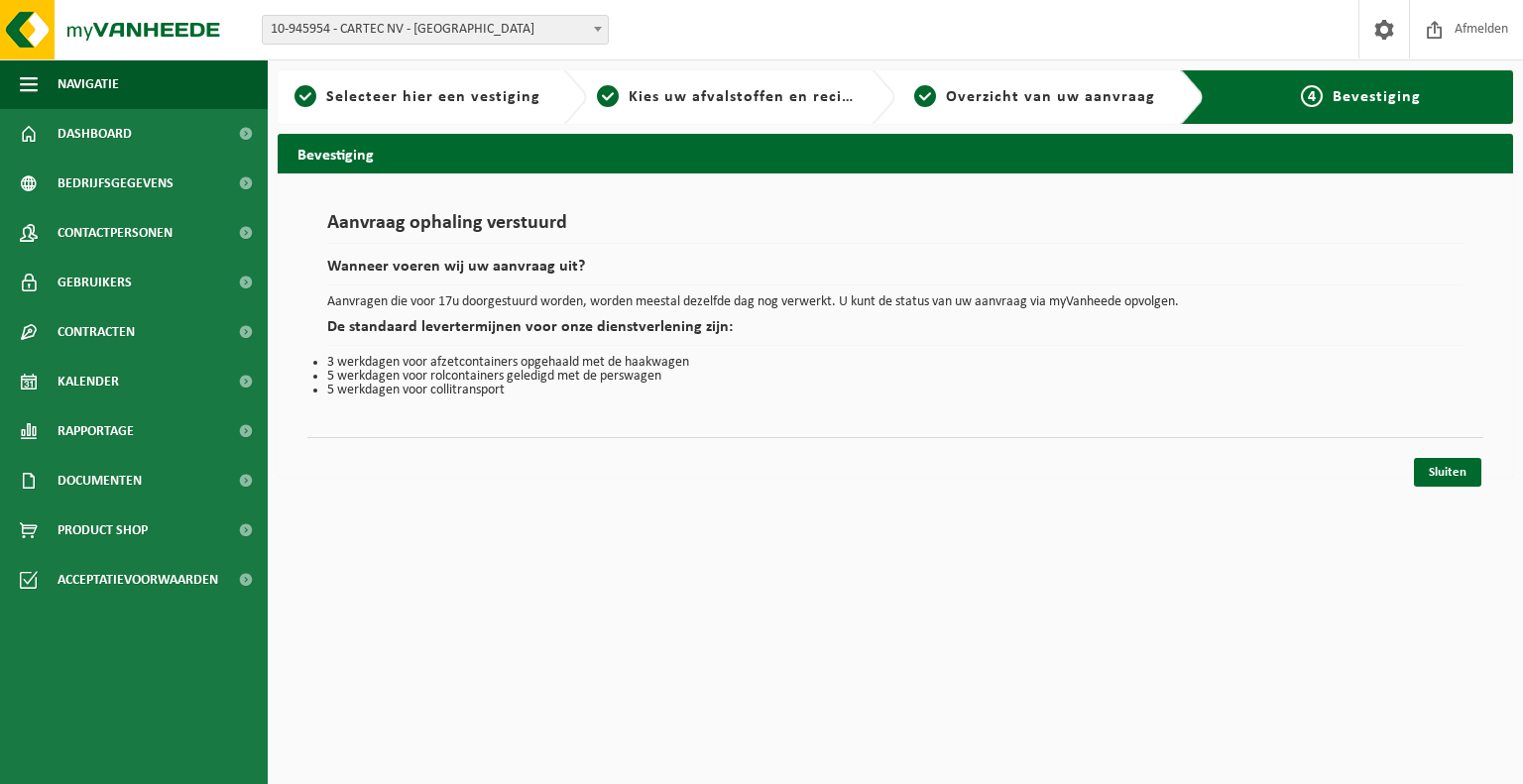 scroll, scrollTop: 0, scrollLeft: 0, axis: both 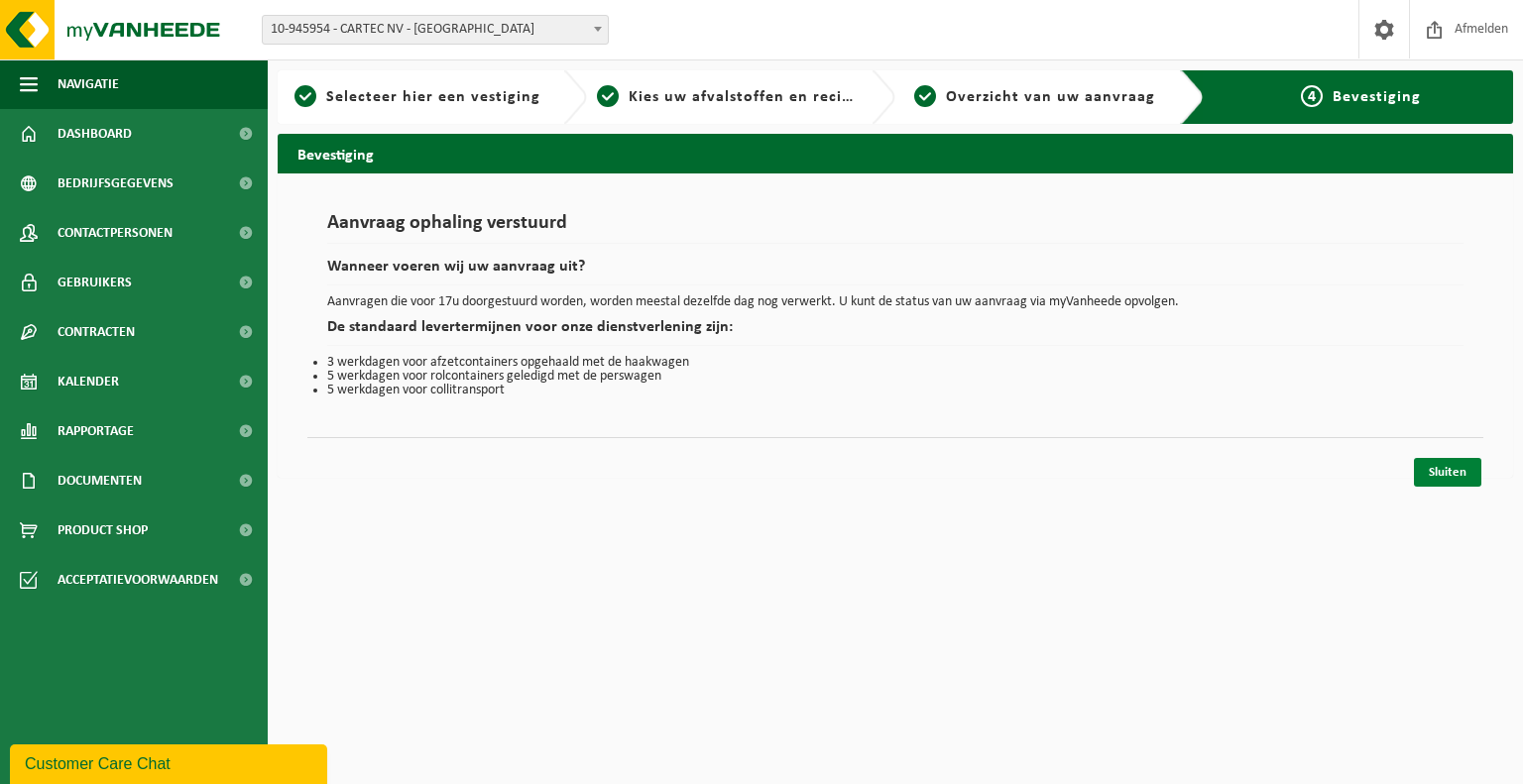 click on "Sluiten" at bounding box center (1448, 472) 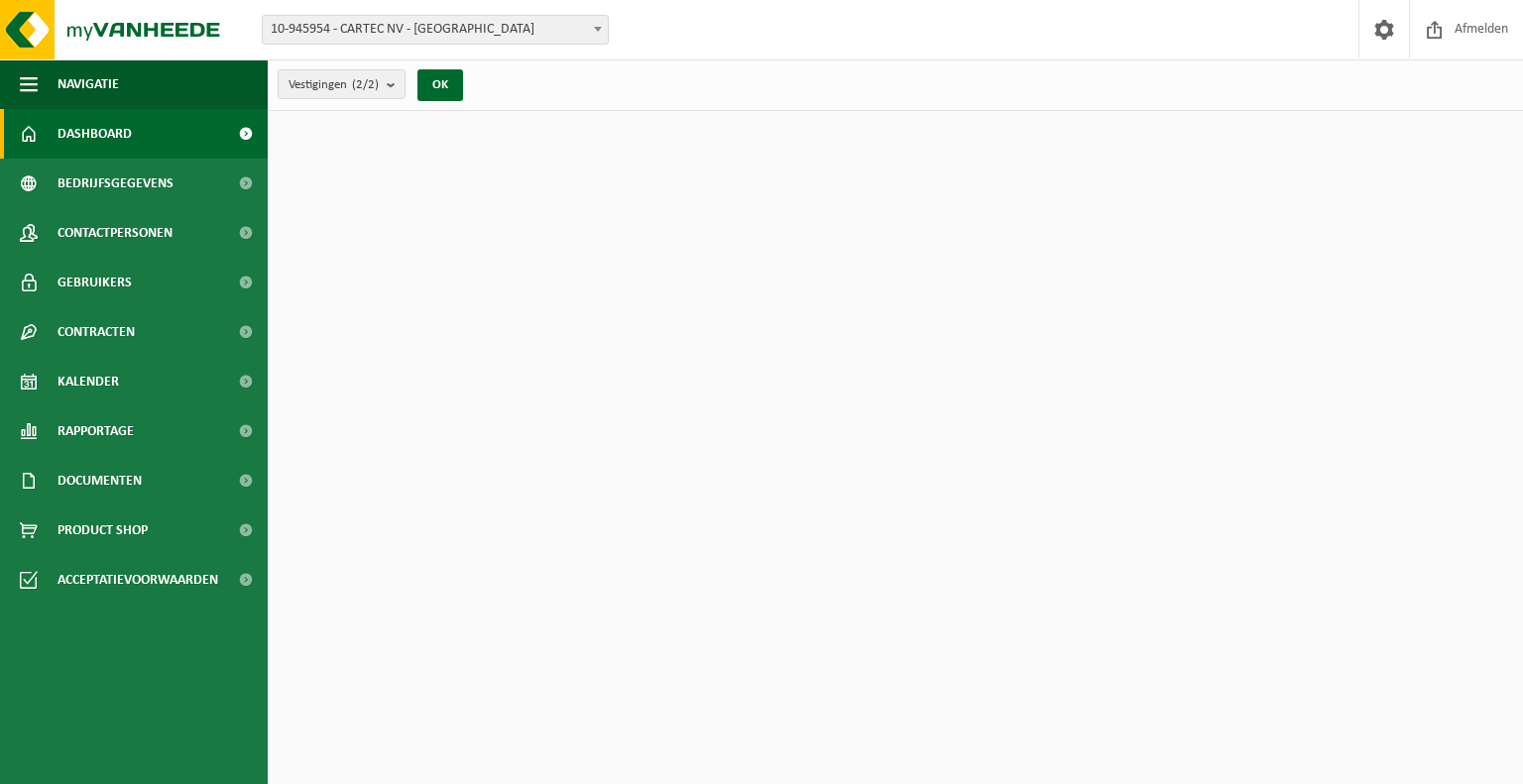 scroll, scrollTop: 0, scrollLeft: 0, axis: both 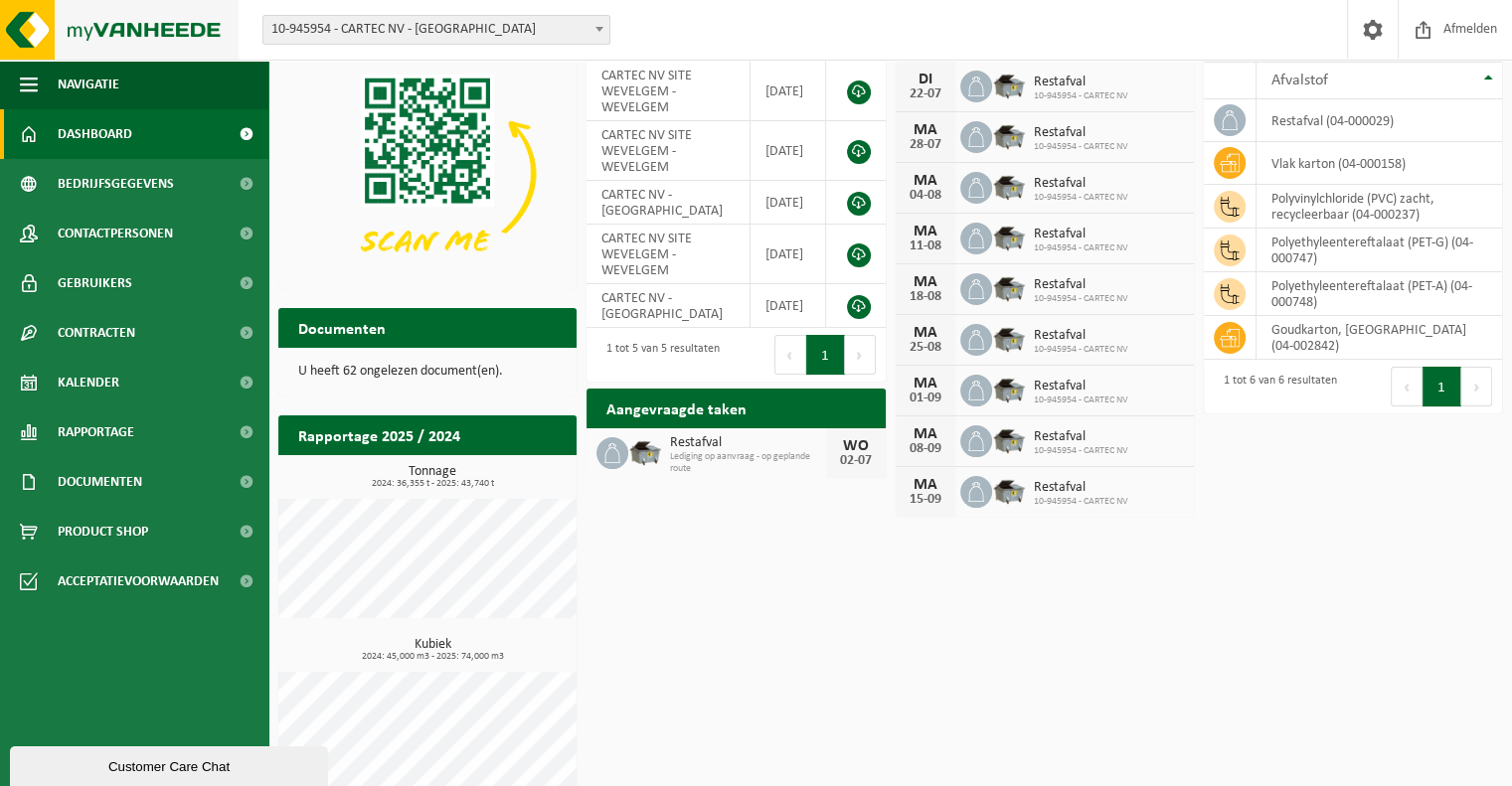 click at bounding box center [119, 30] 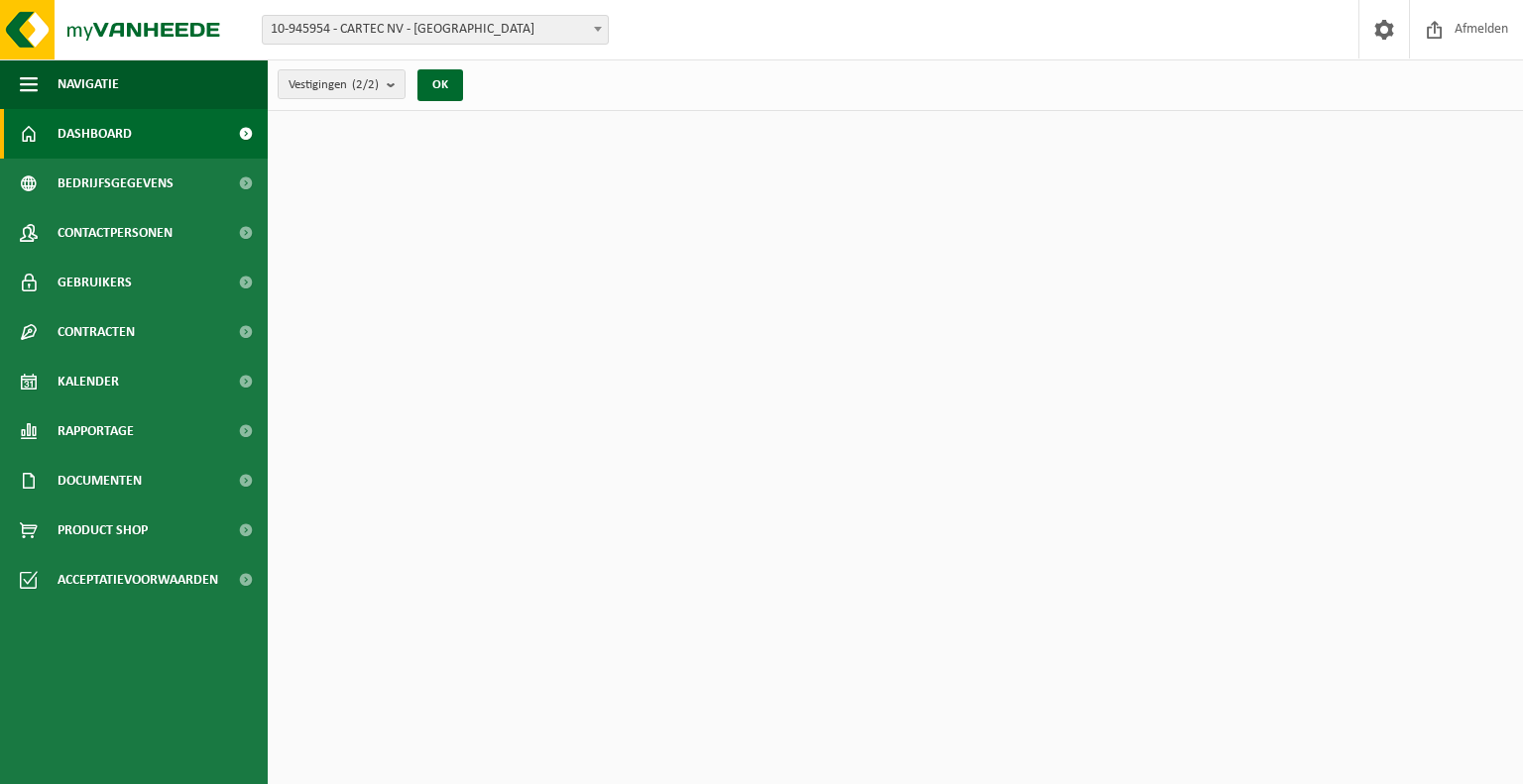 scroll, scrollTop: 0, scrollLeft: 0, axis: both 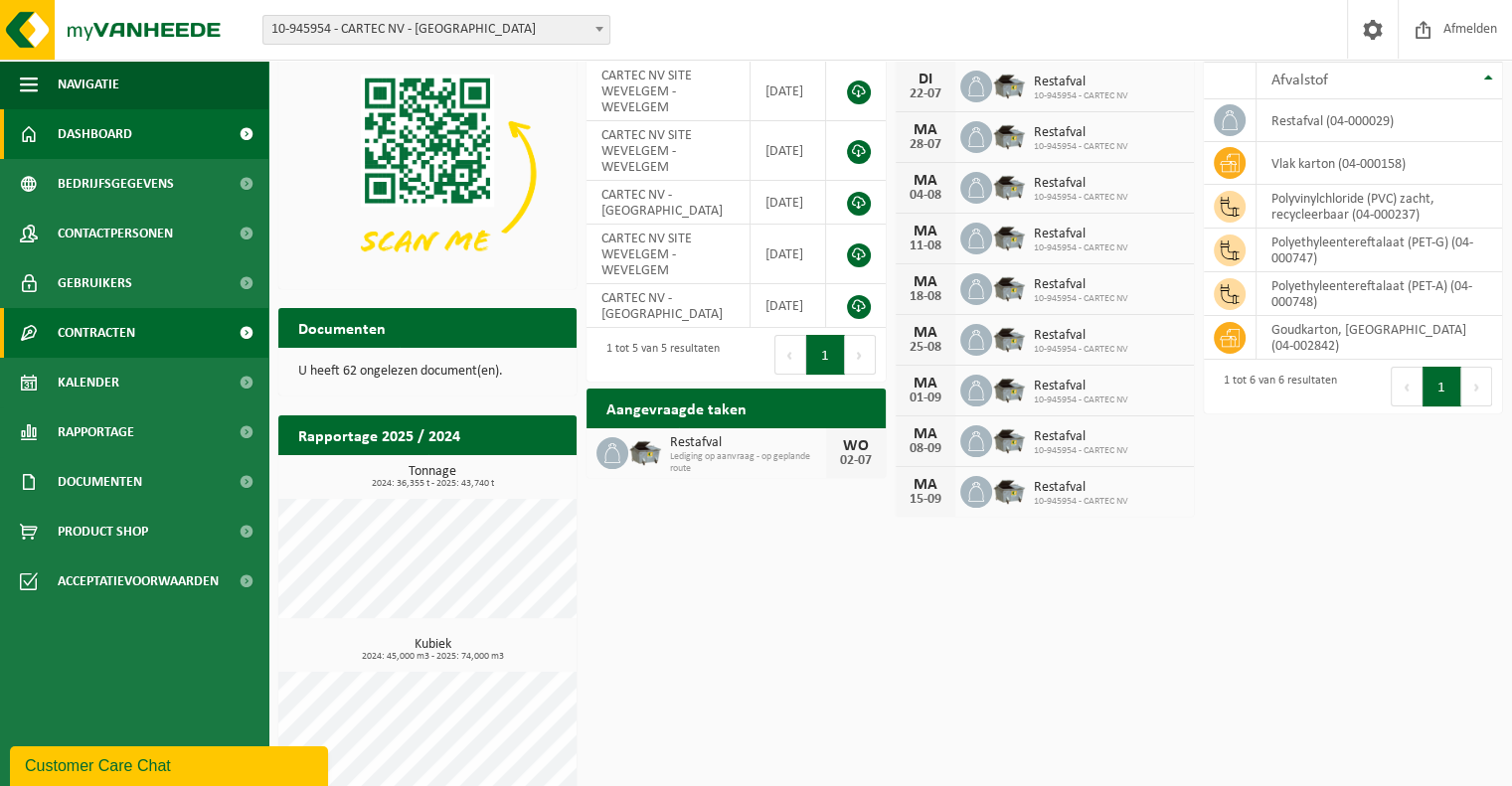 click on "Contracten" at bounding box center [96, 333] 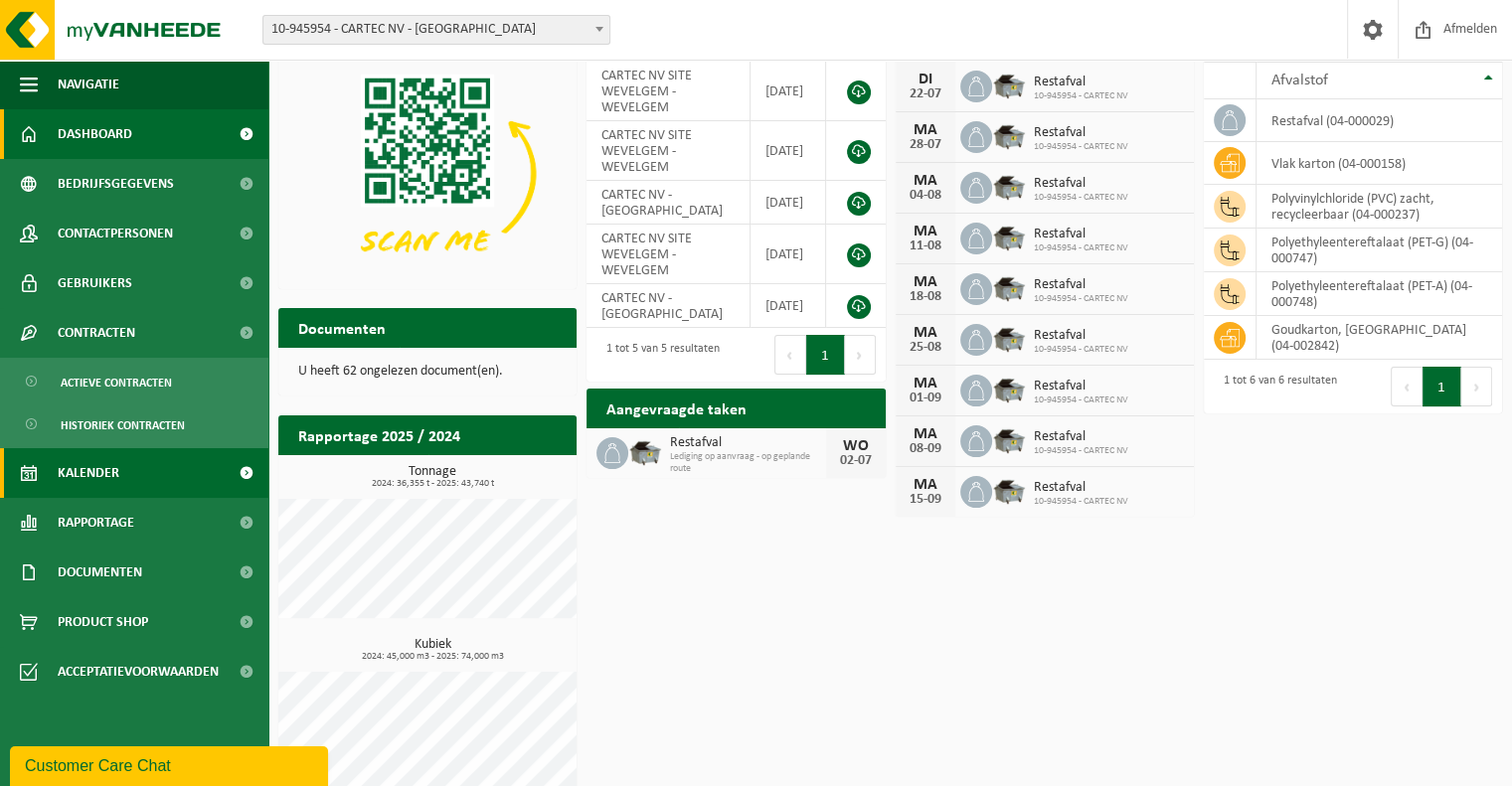 click on "Kalender" at bounding box center [88, 473] 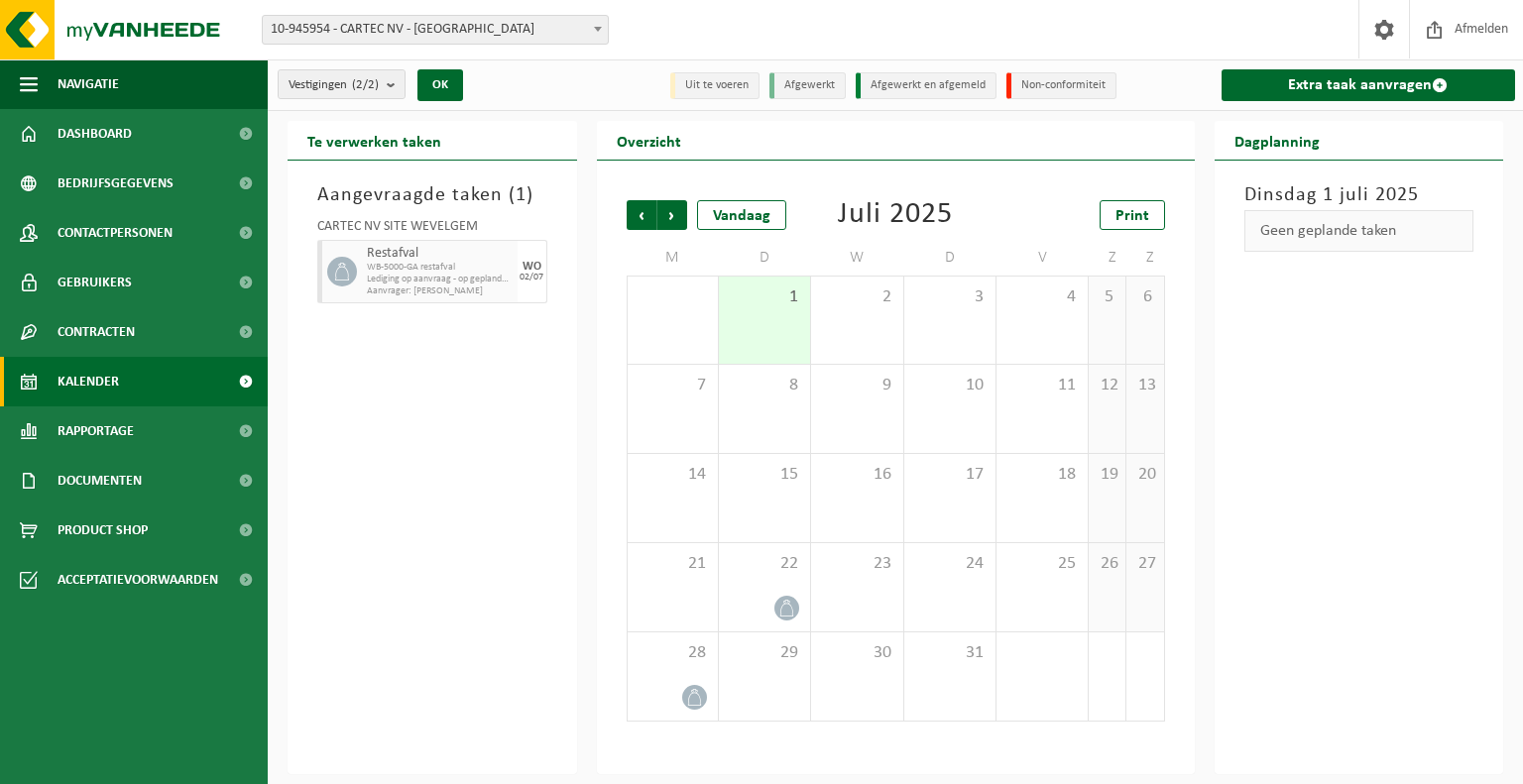 scroll, scrollTop: 0, scrollLeft: 0, axis: both 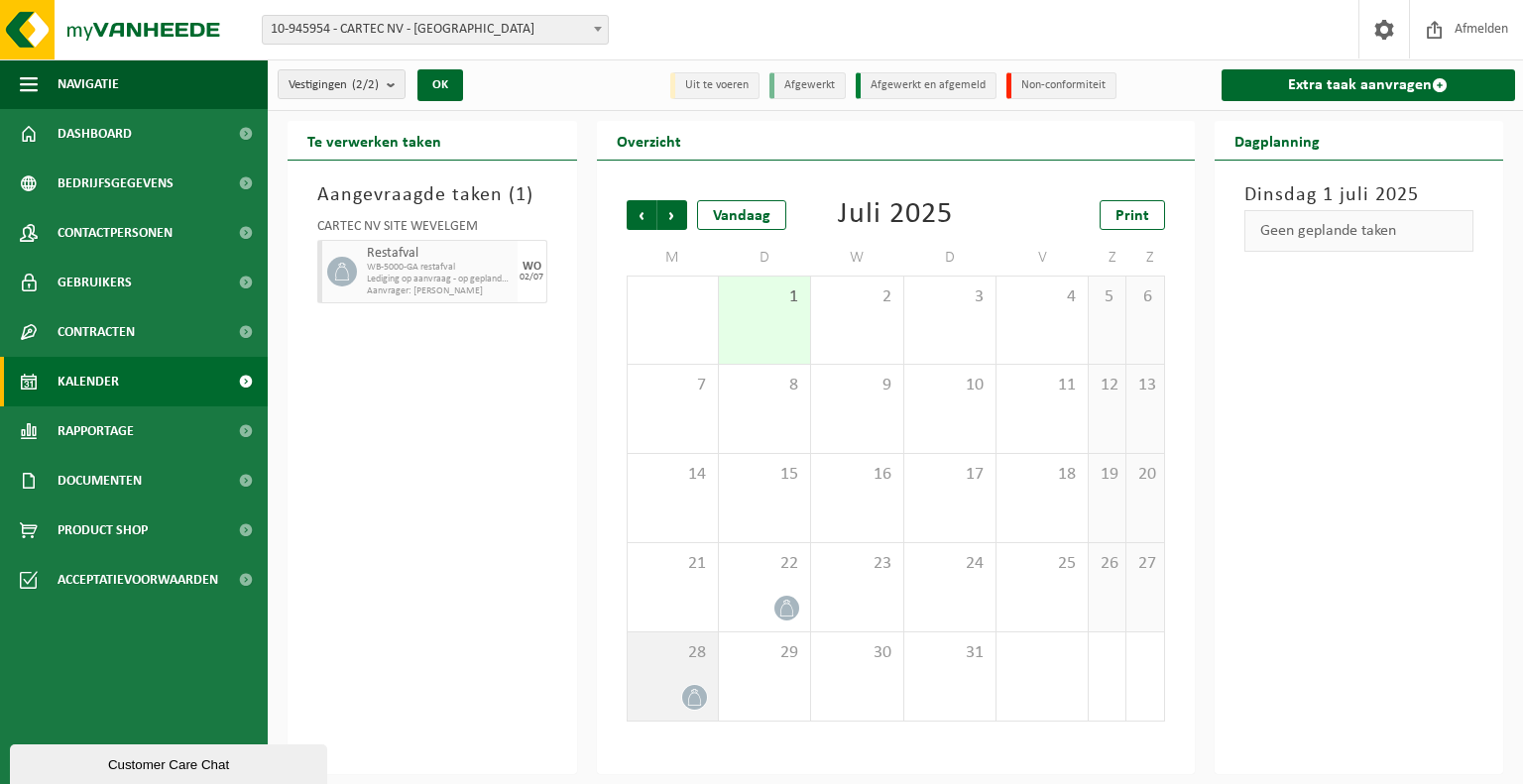 click 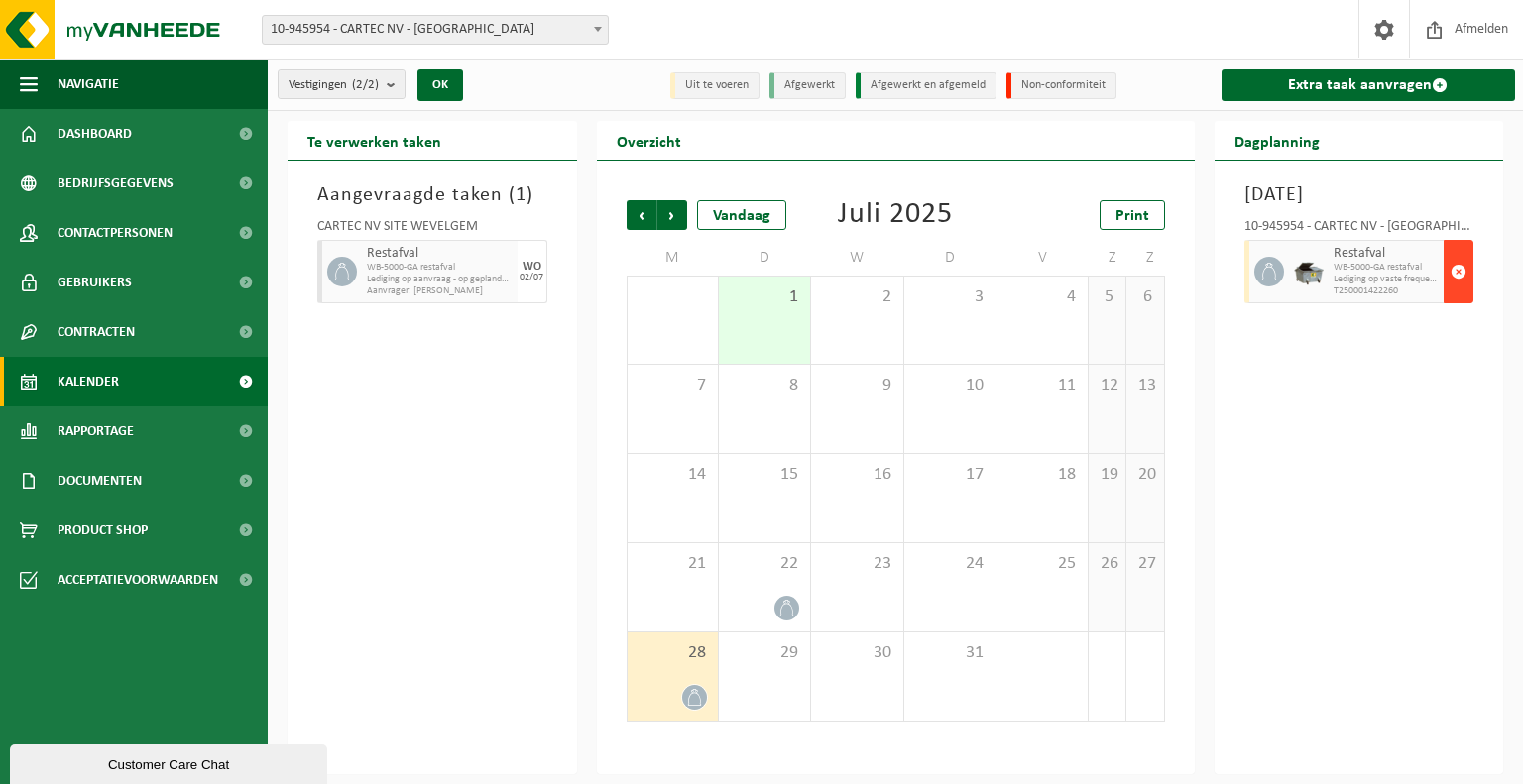 click at bounding box center [1459, 272] 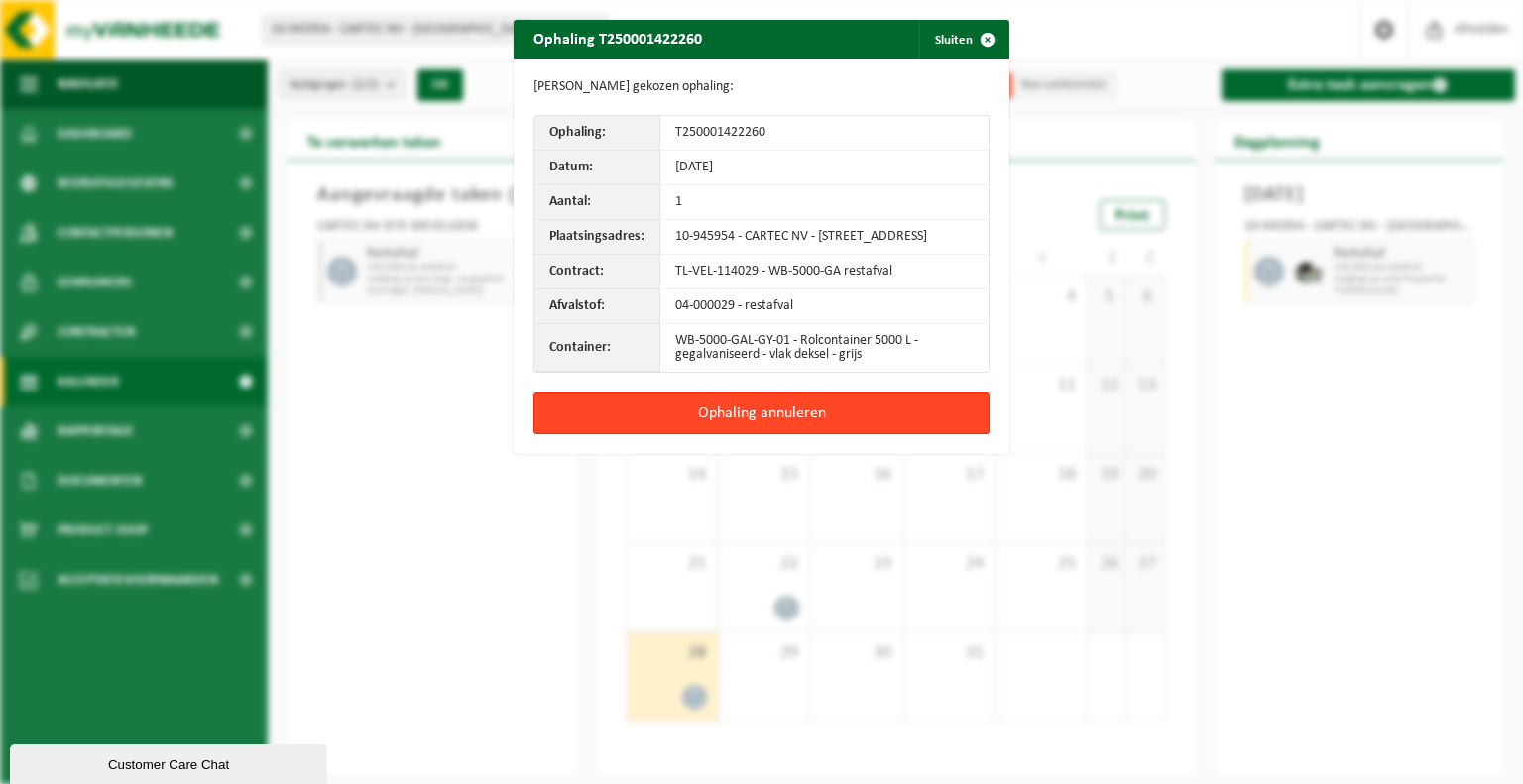 click on "Ophaling annuleren" at bounding box center (762, 413) 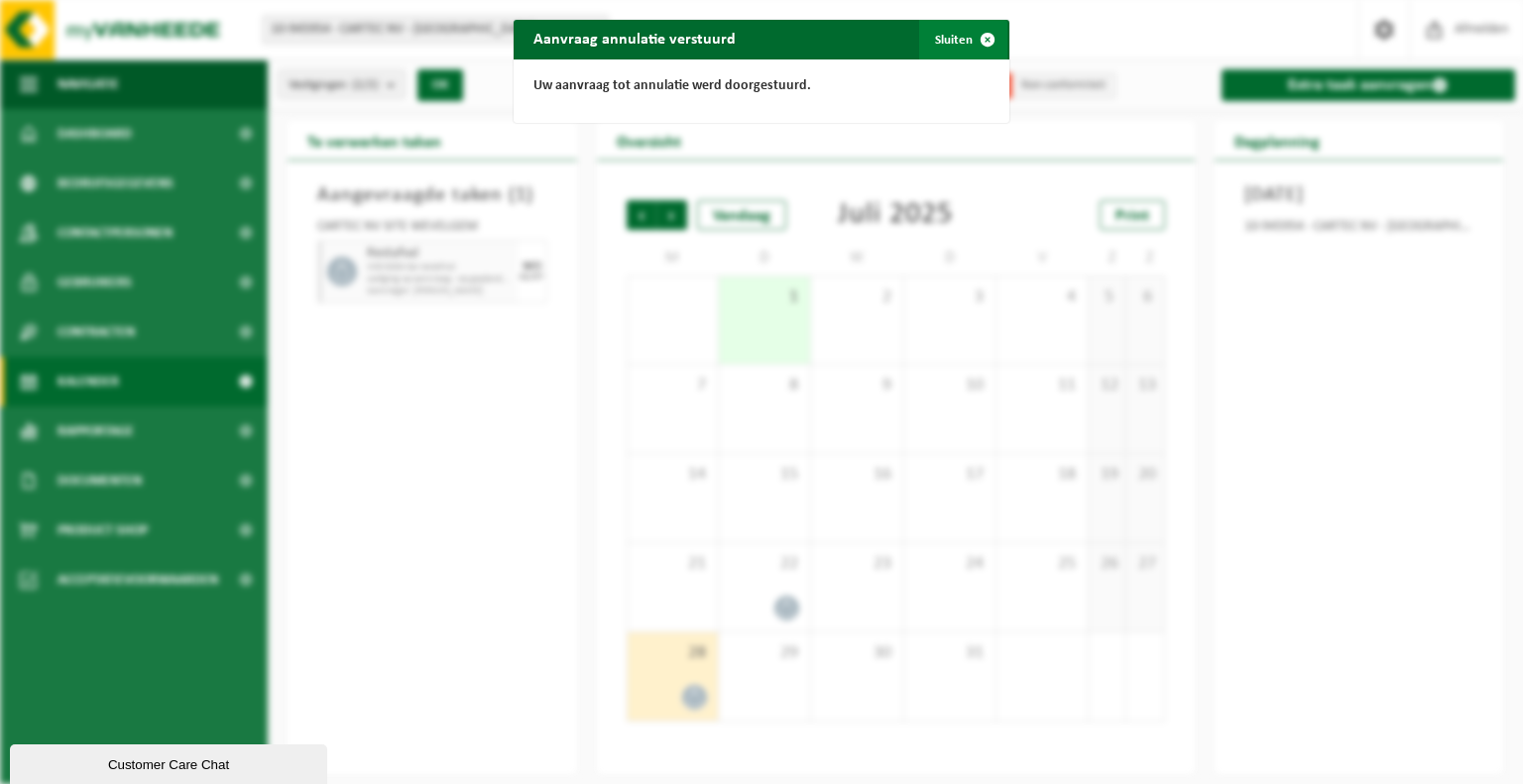 click at bounding box center [988, 40] 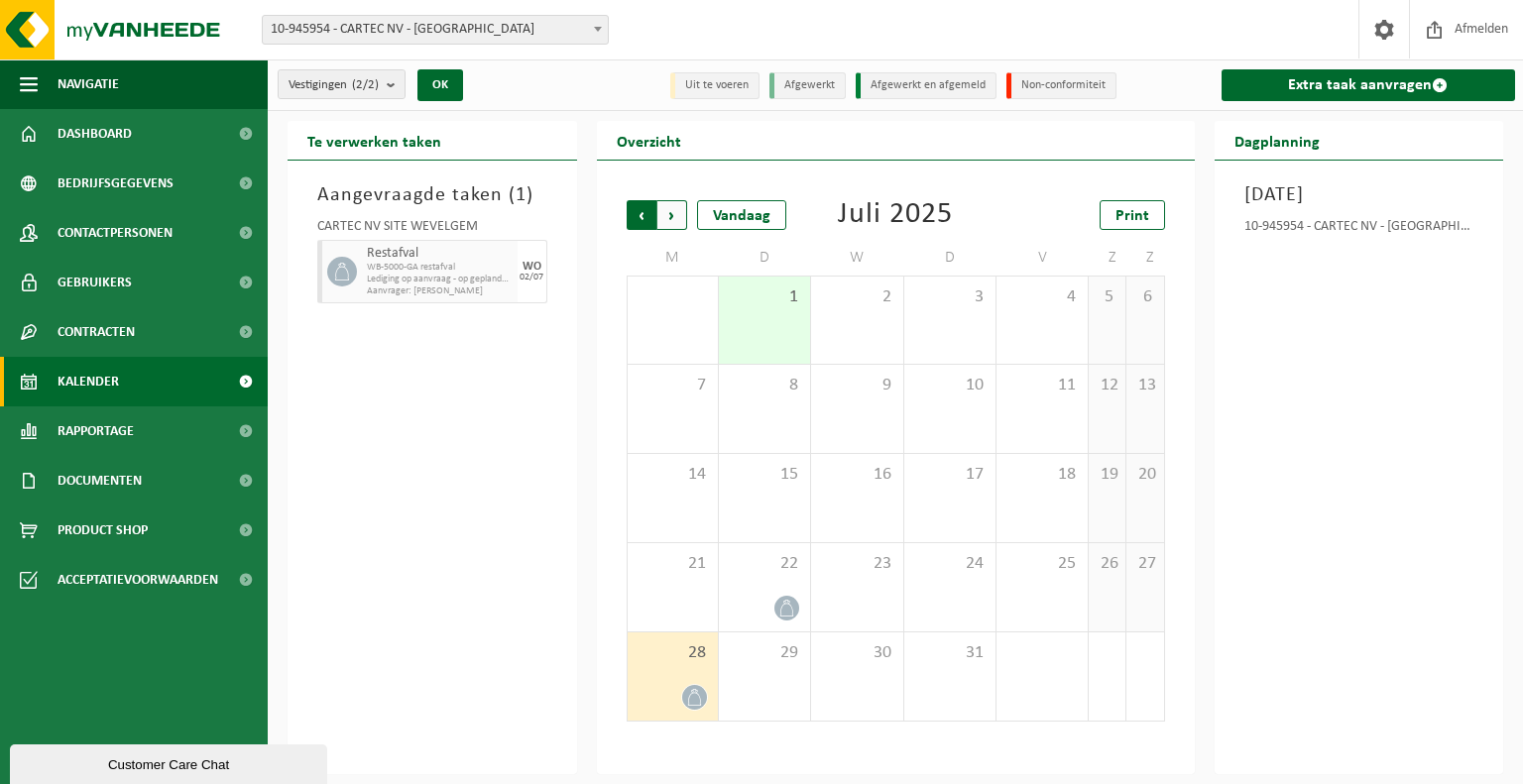 click on "Volgende" at bounding box center (672, 215) 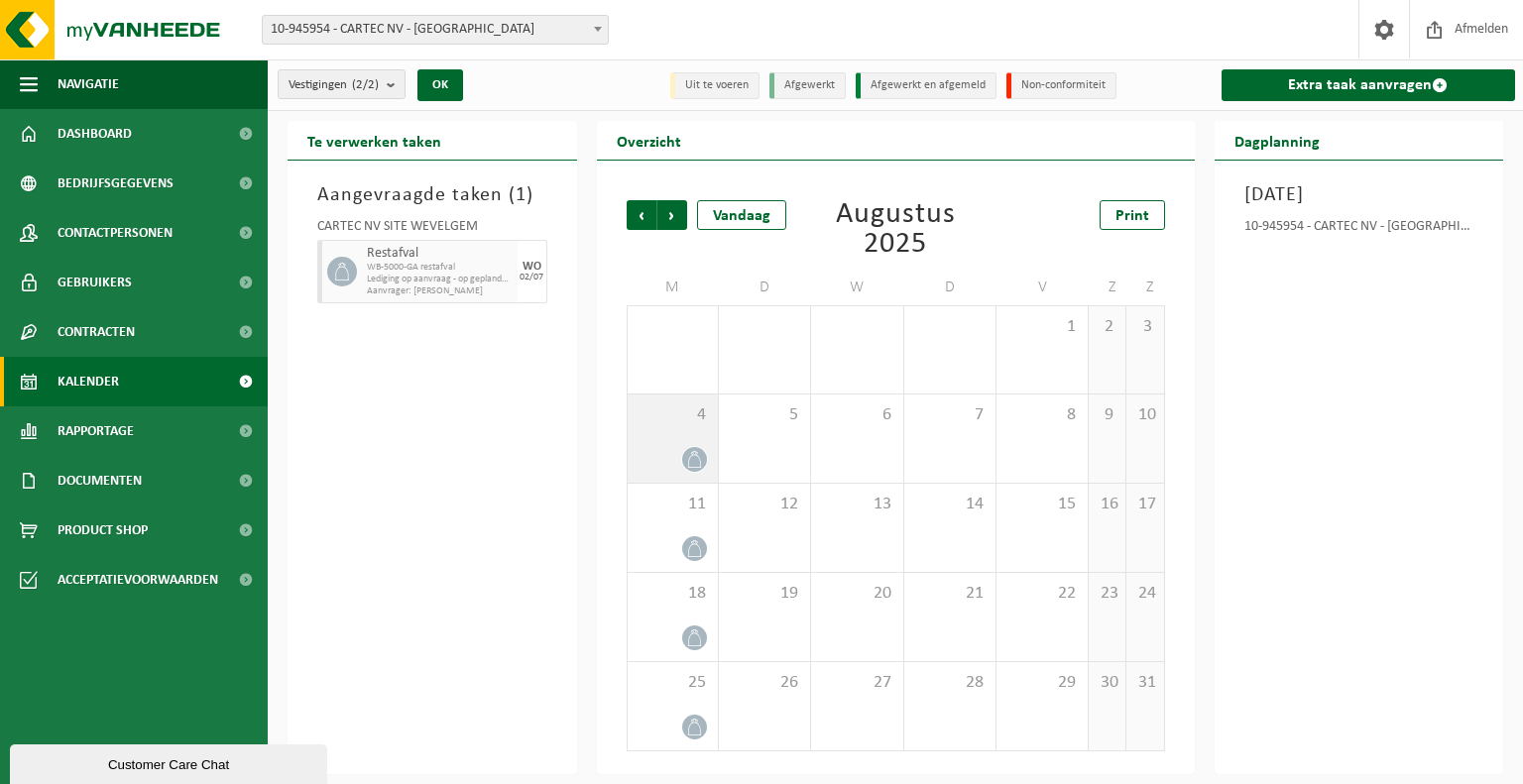 click at bounding box center (694, 459) 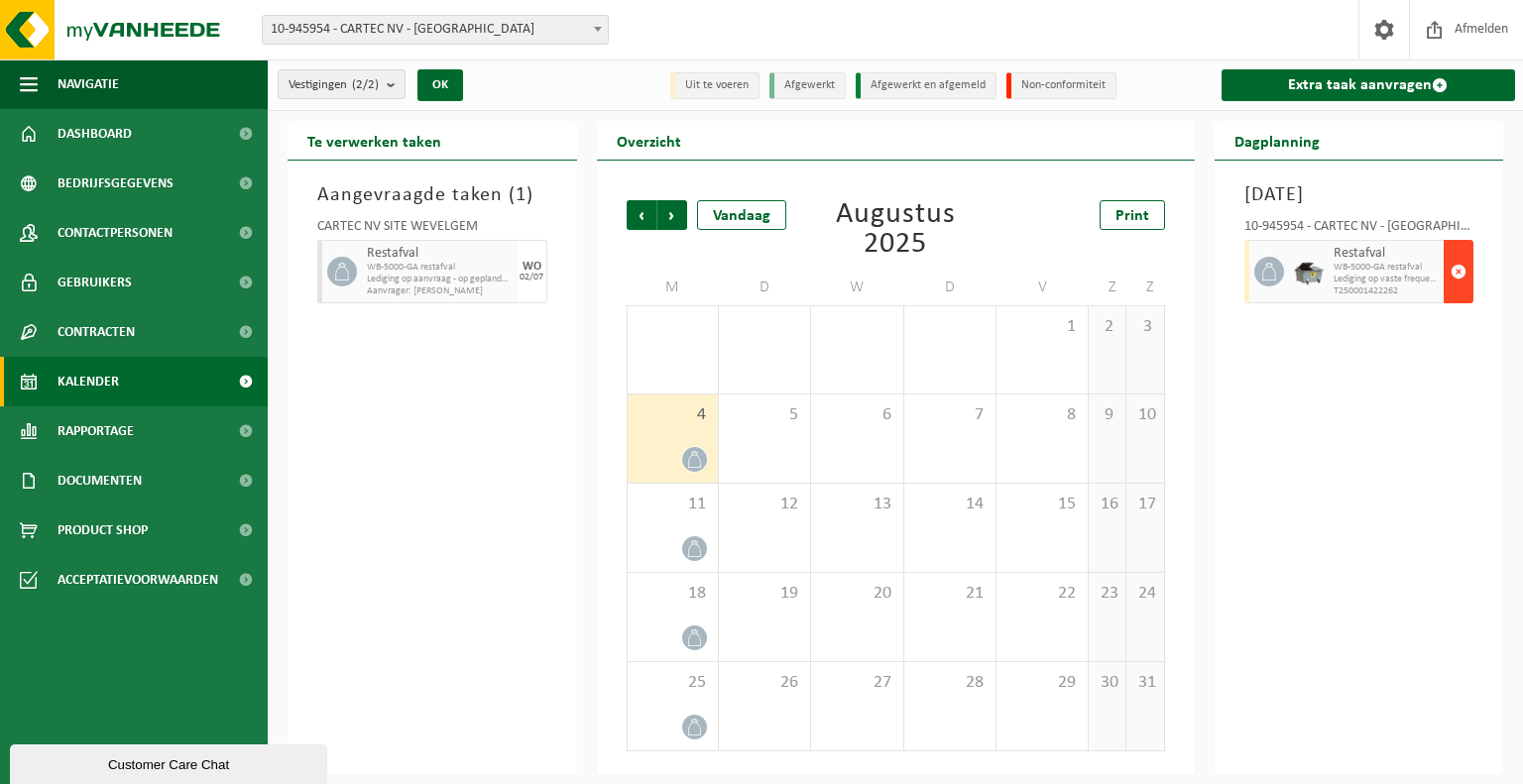 click at bounding box center [1459, 272] 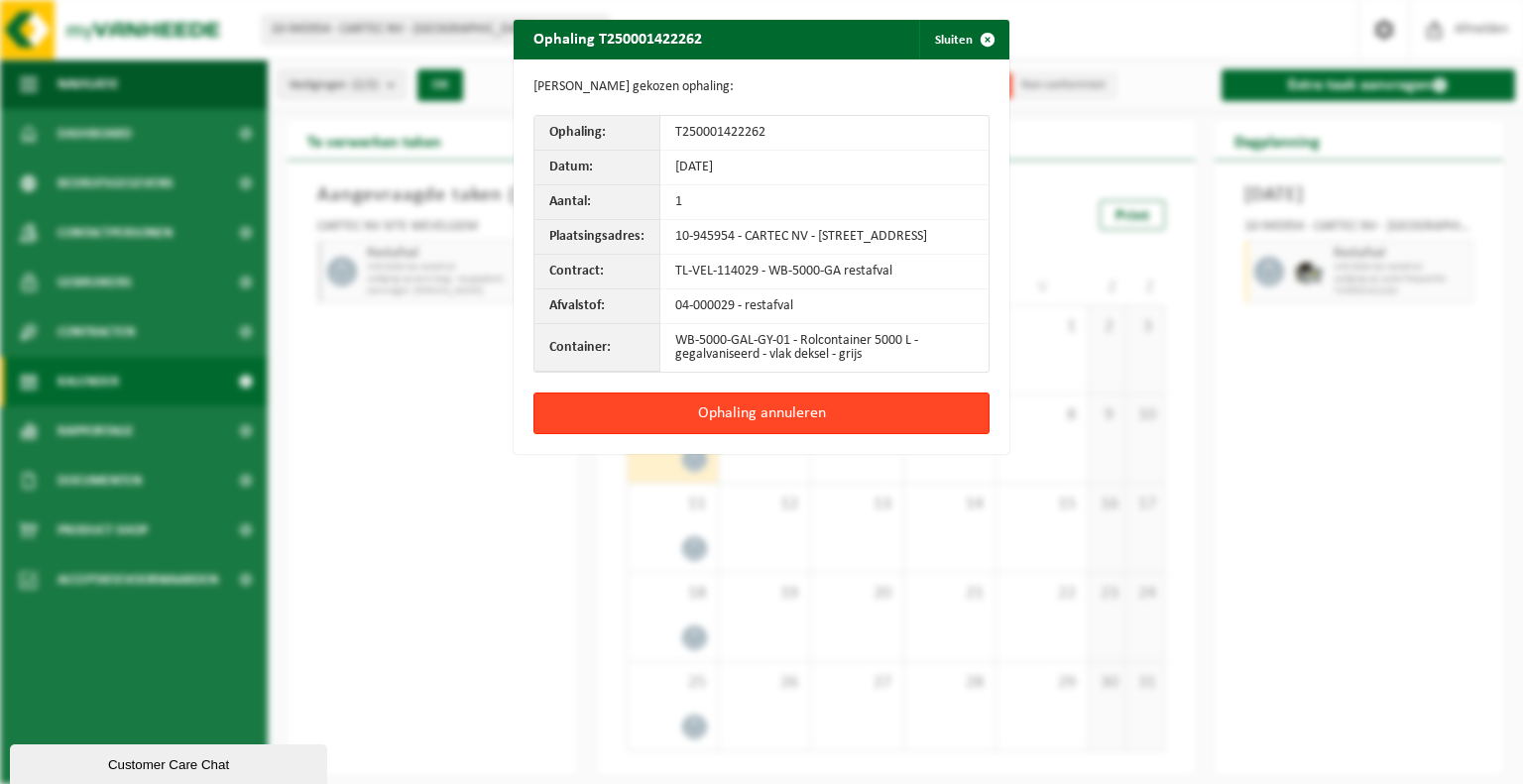 click on "Ophaling annuleren" at bounding box center (762, 413) 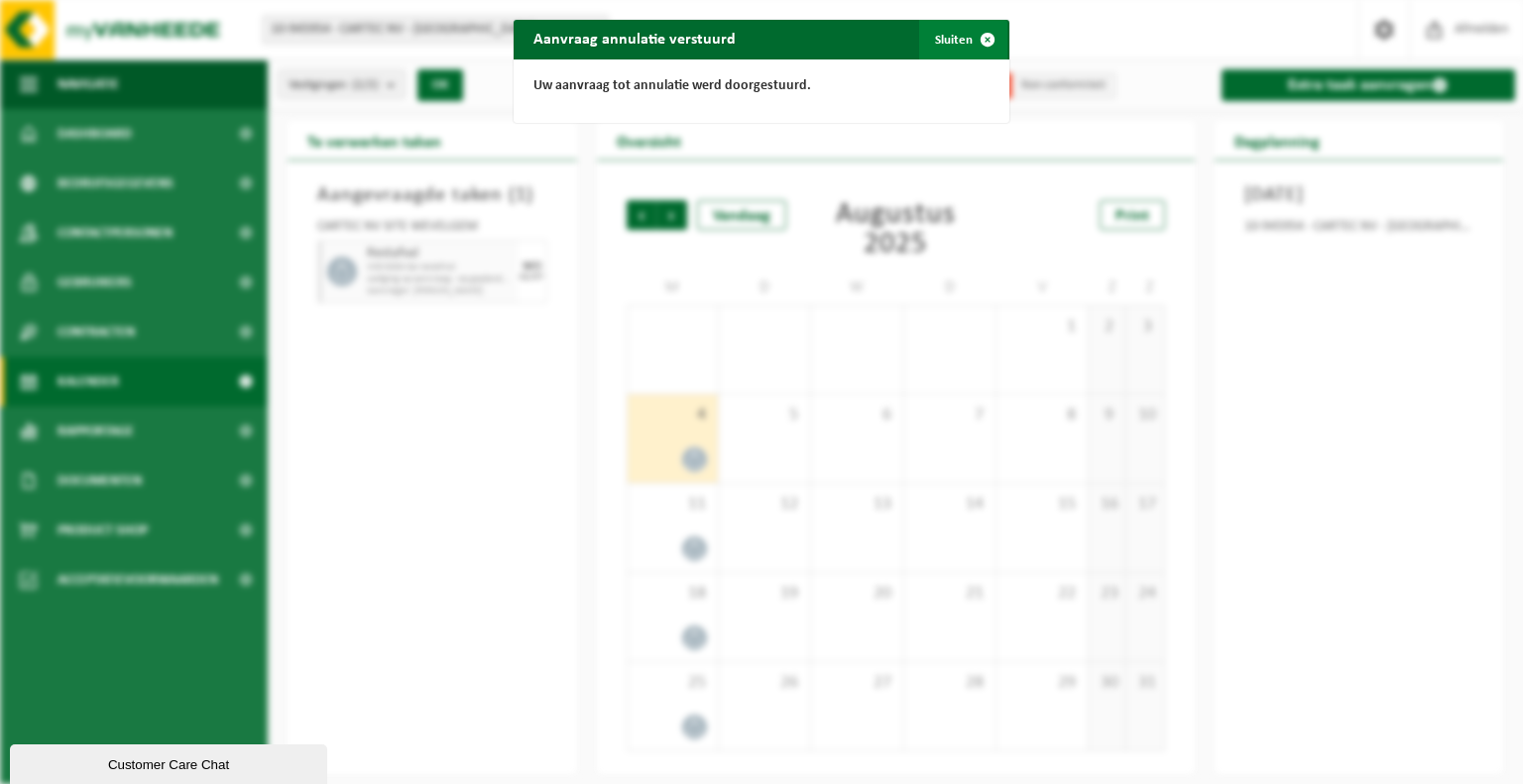 click at bounding box center (988, 40) 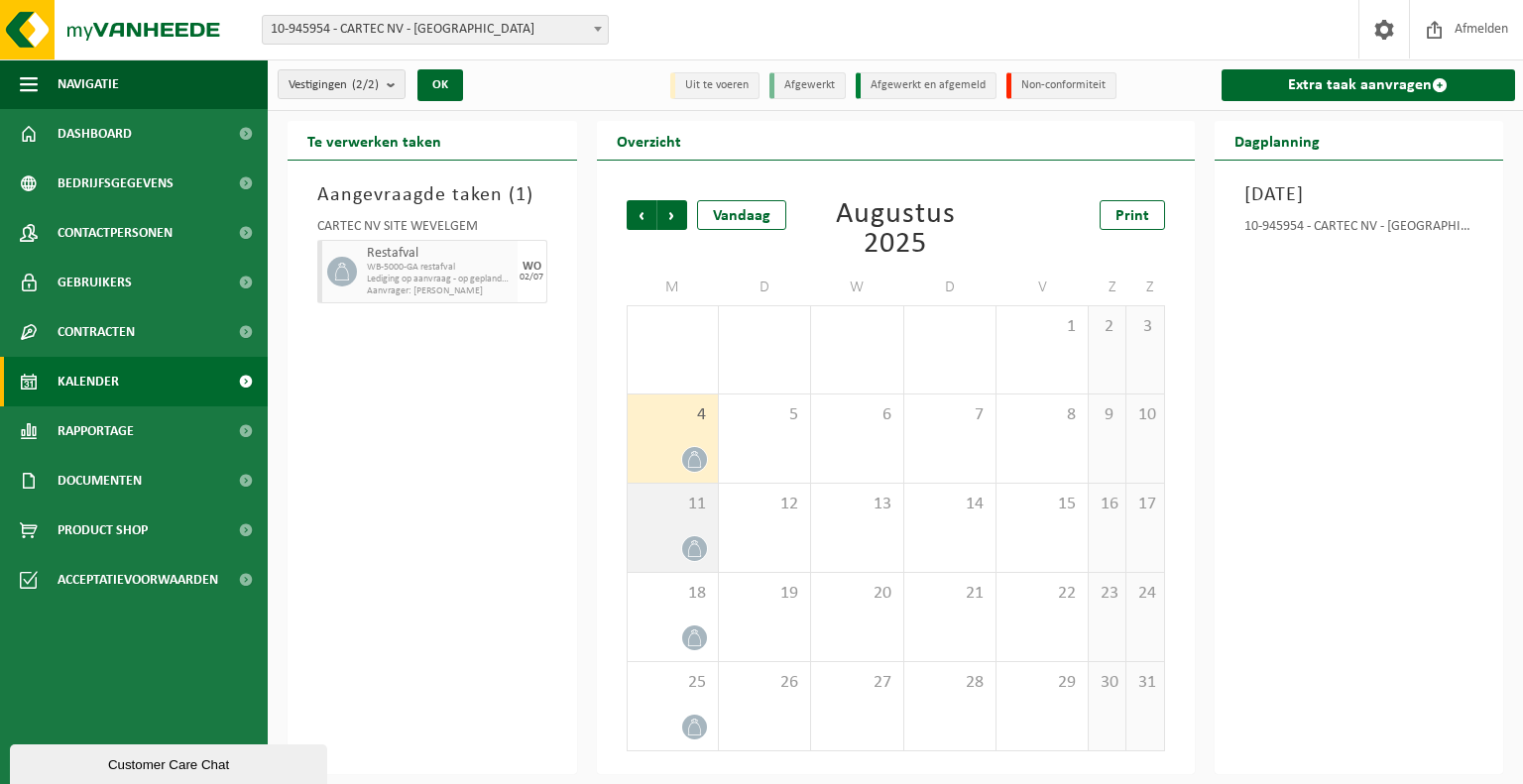 click on "11" at bounding box center (672, 527) 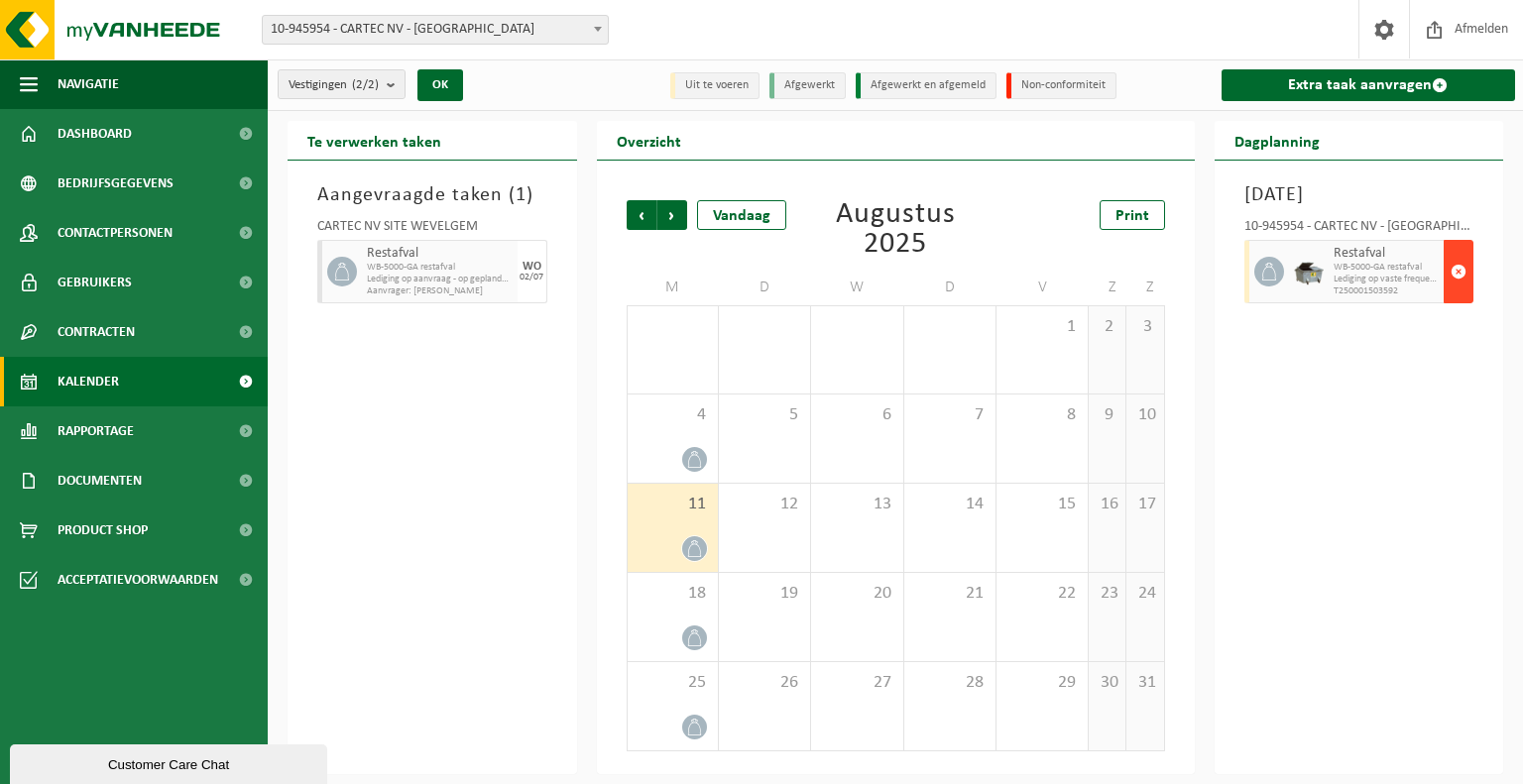 click at bounding box center (1459, 272) 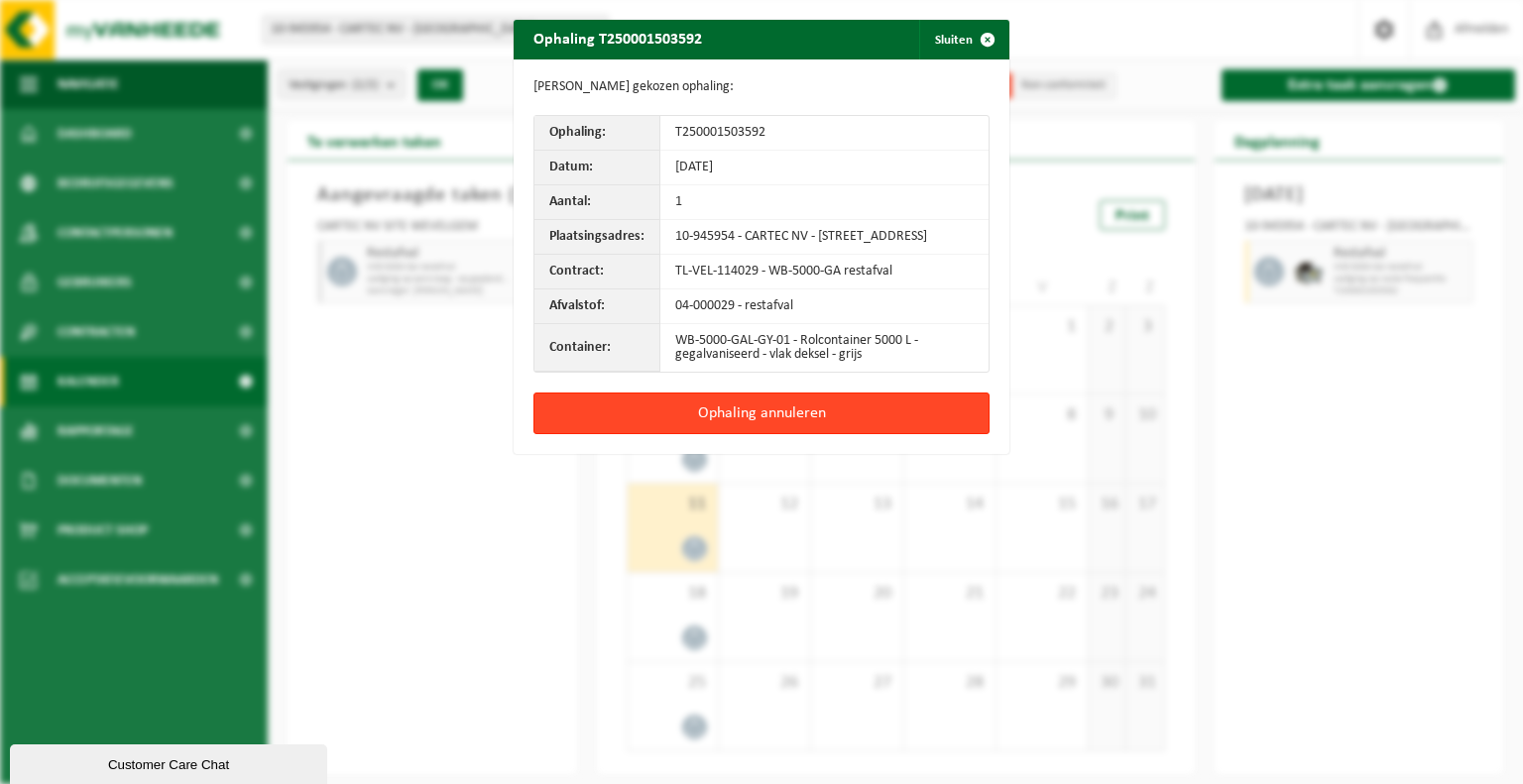 click on "Ophaling annuleren" at bounding box center [762, 413] 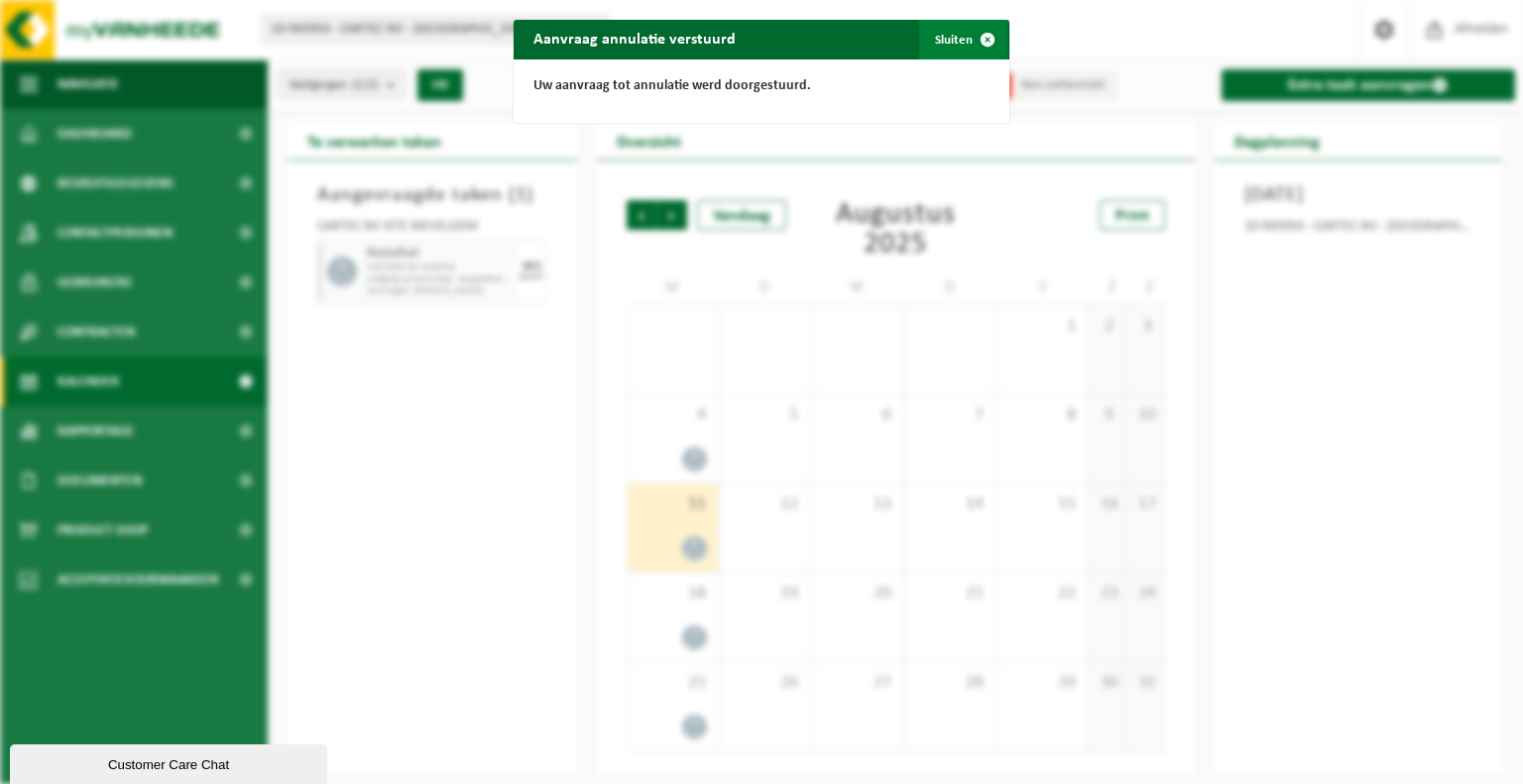 click on "Sluiten" at bounding box center (963, 40) 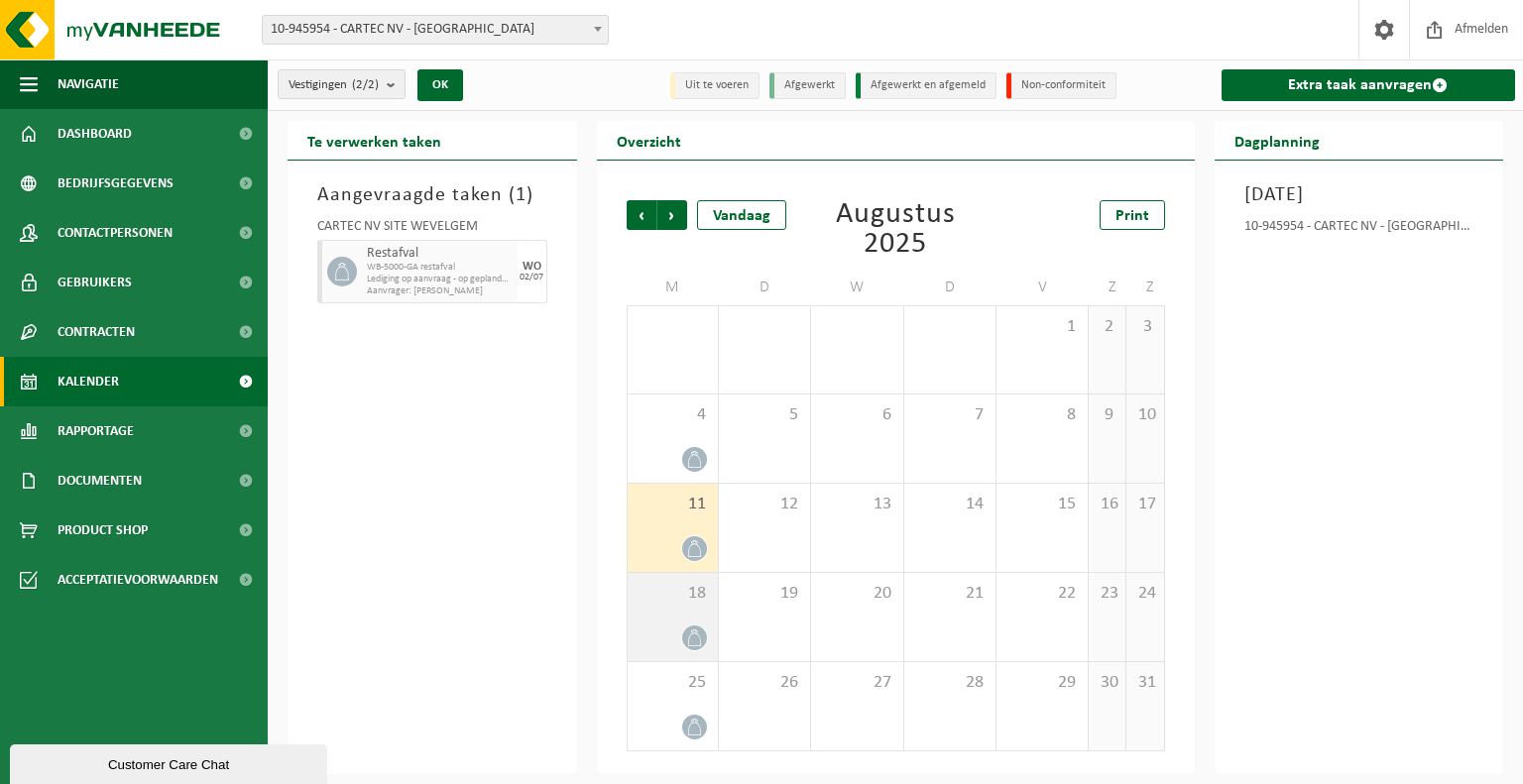 click 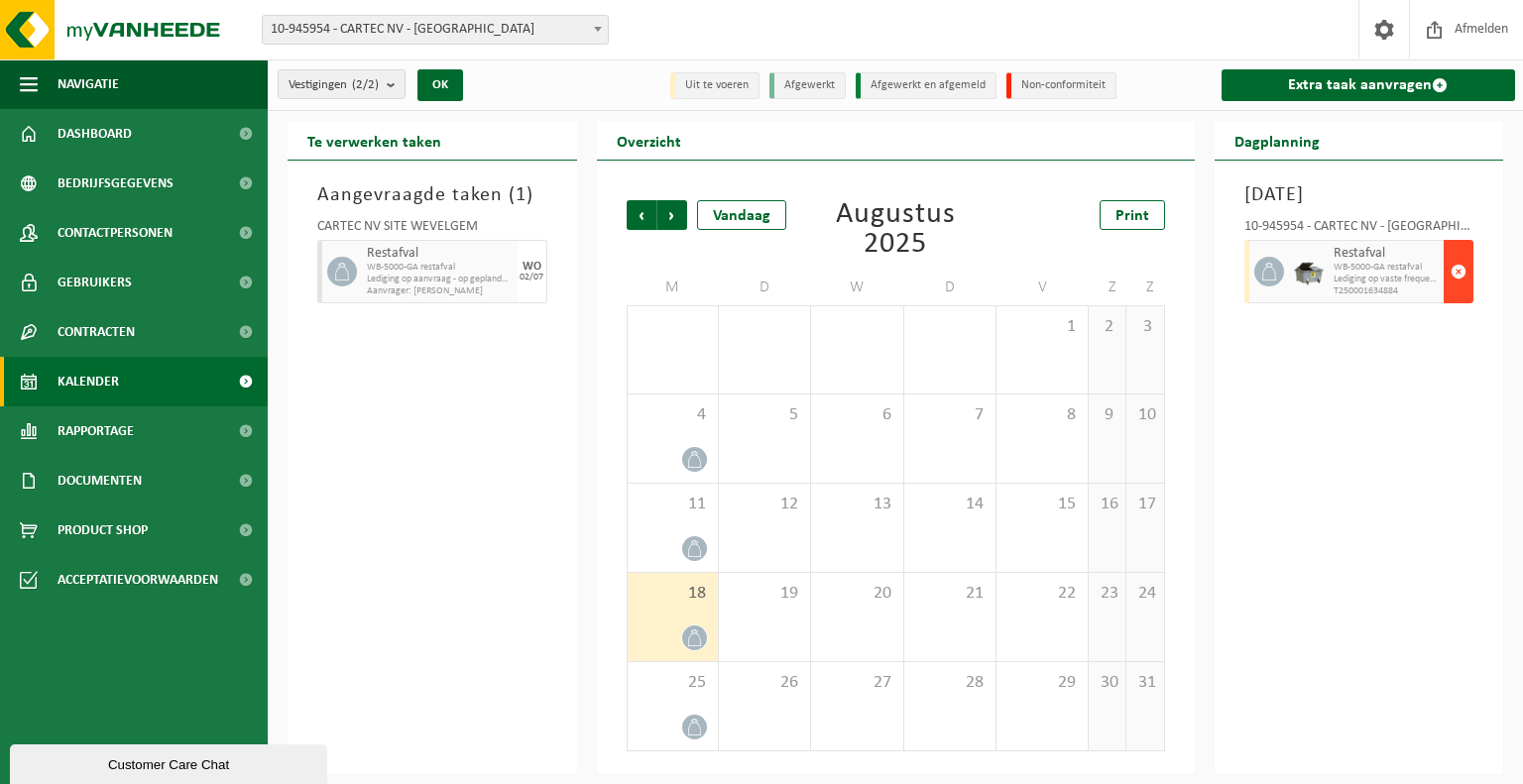 click at bounding box center (1459, 272) 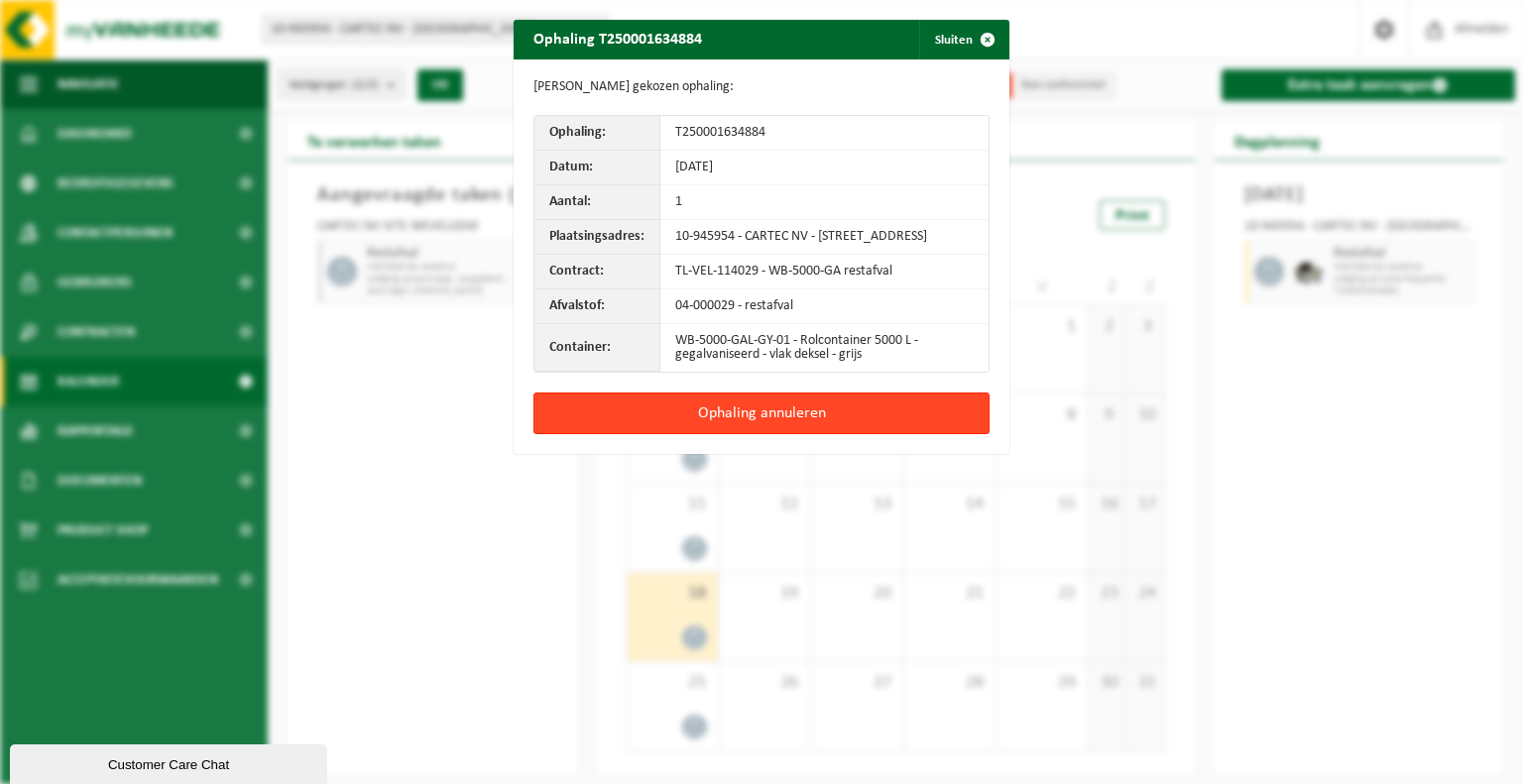 click on "Ophaling annuleren" at bounding box center [762, 413] 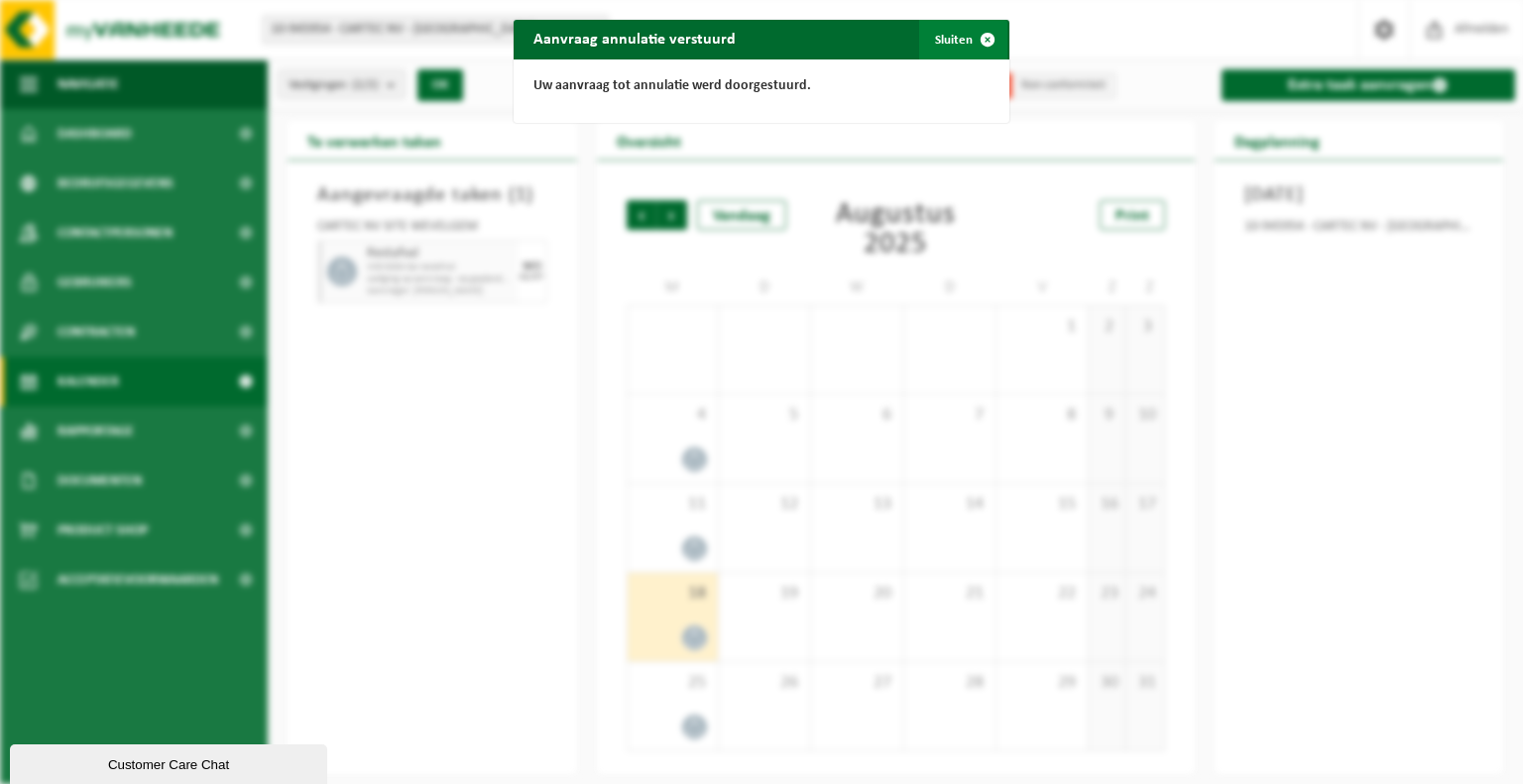 click on "Sluiten" at bounding box center (963, 40) 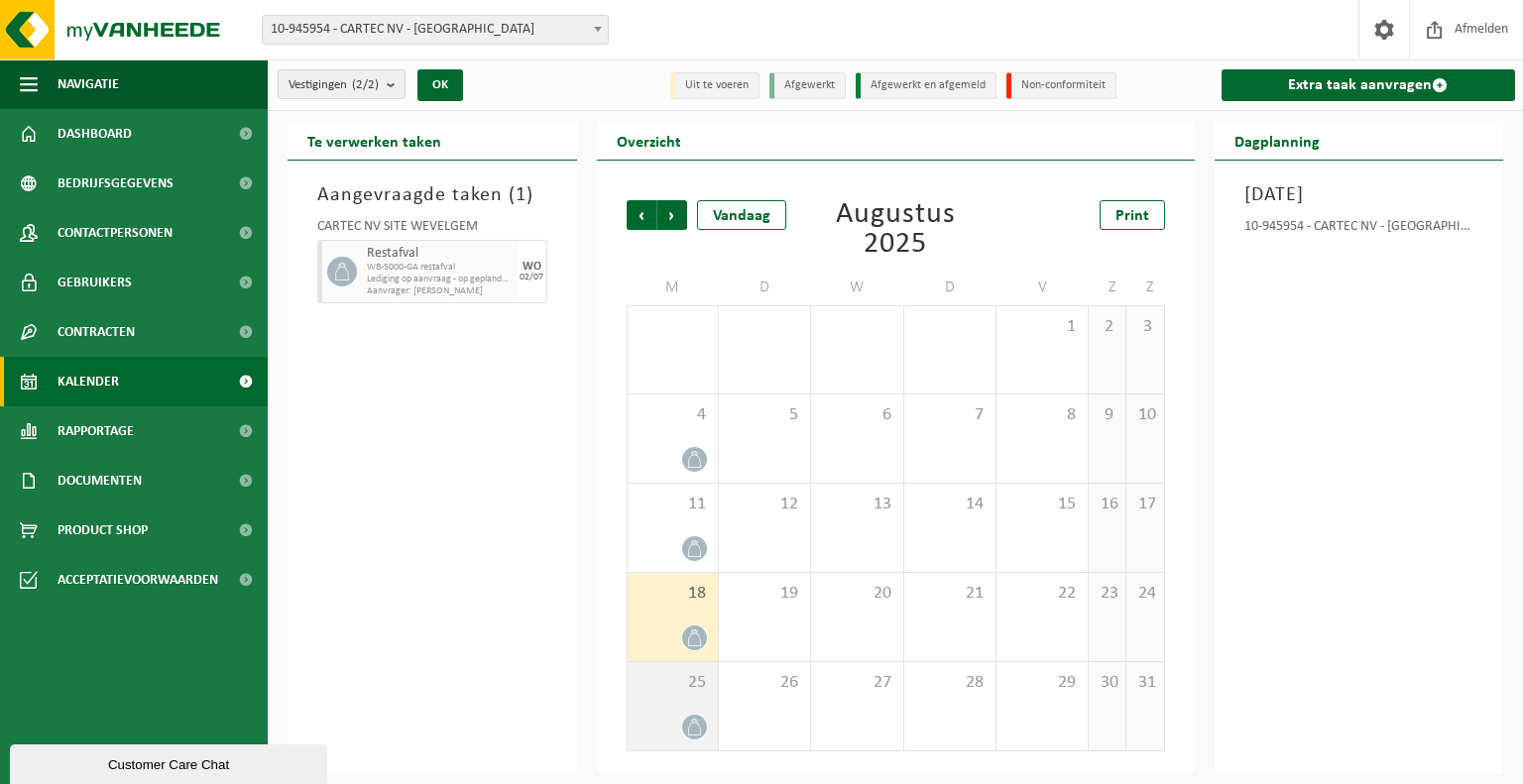 click on "25" at bounding box center (672, 706) 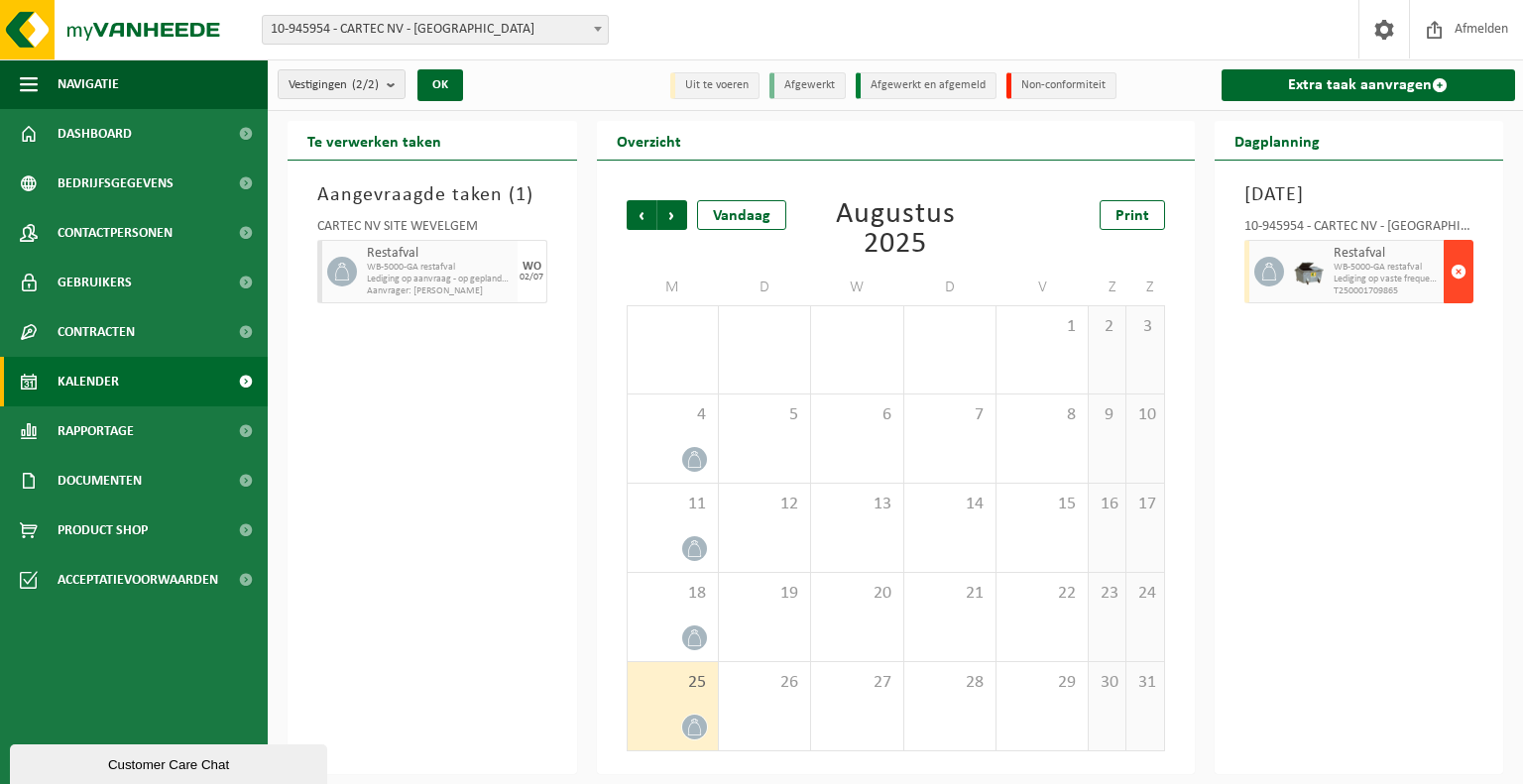 click at bounding box center [1459, 272] 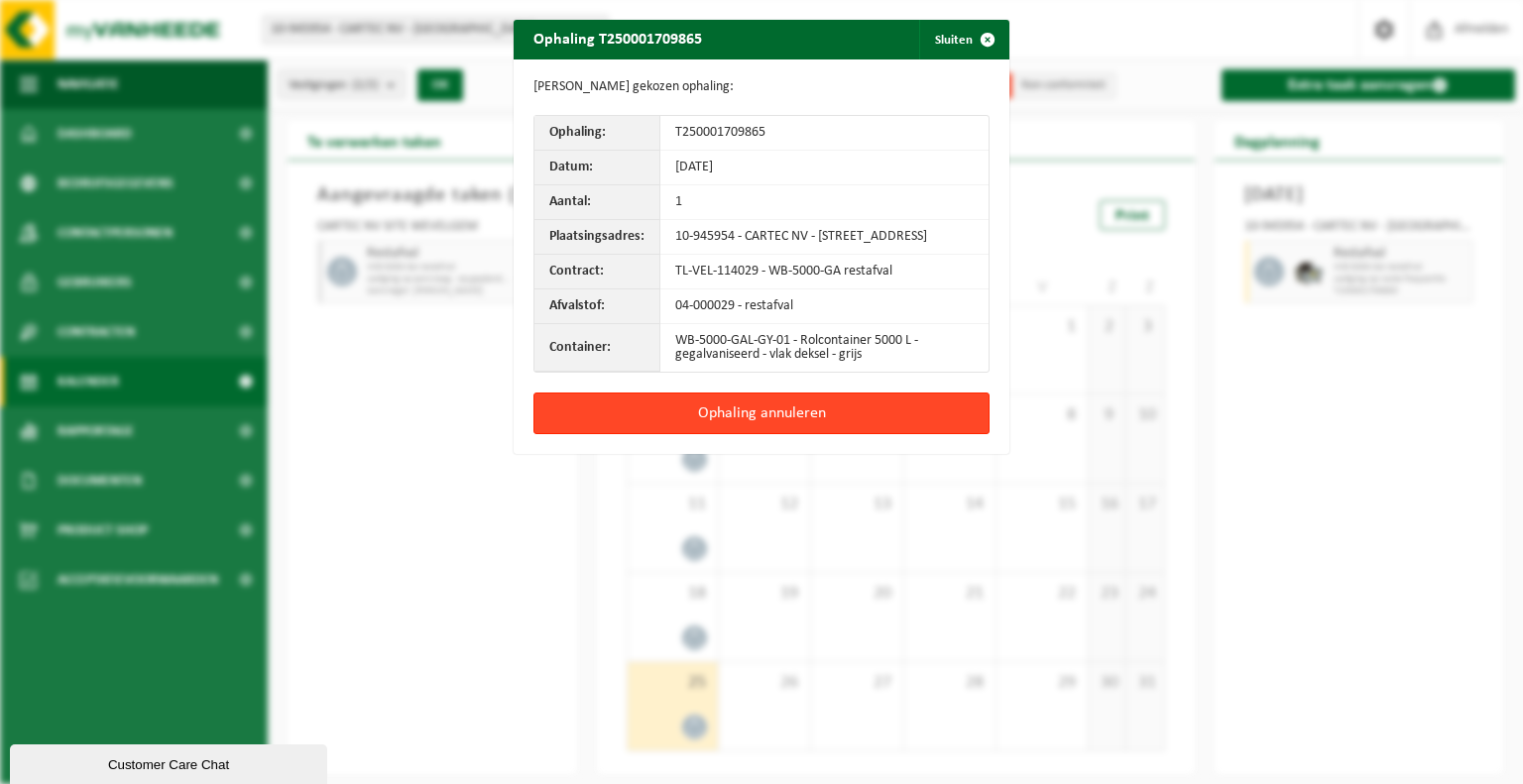 click on "Ophaling annuleren" at bounding box center (762, 413) 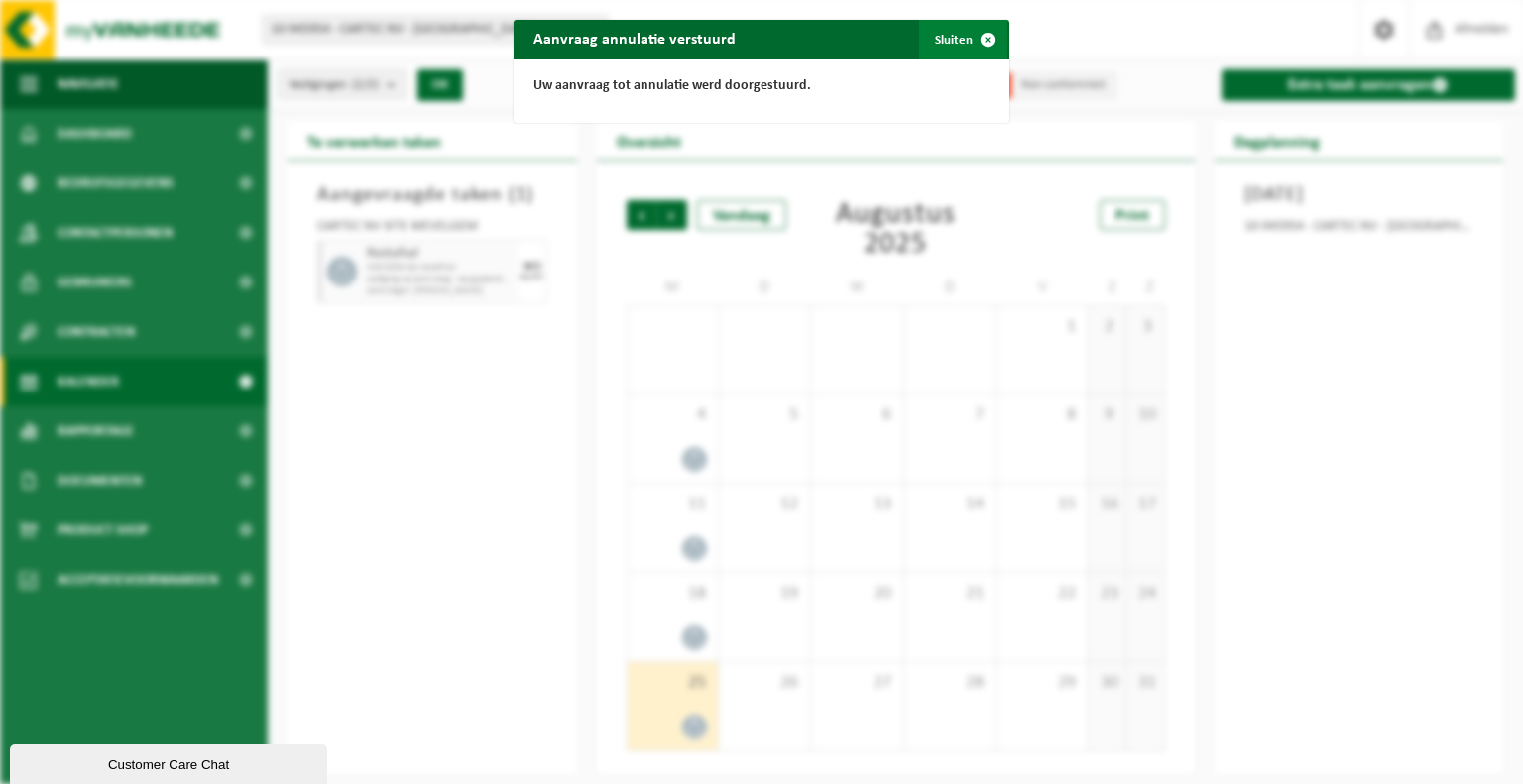 click at bounding box center [988, 40] 